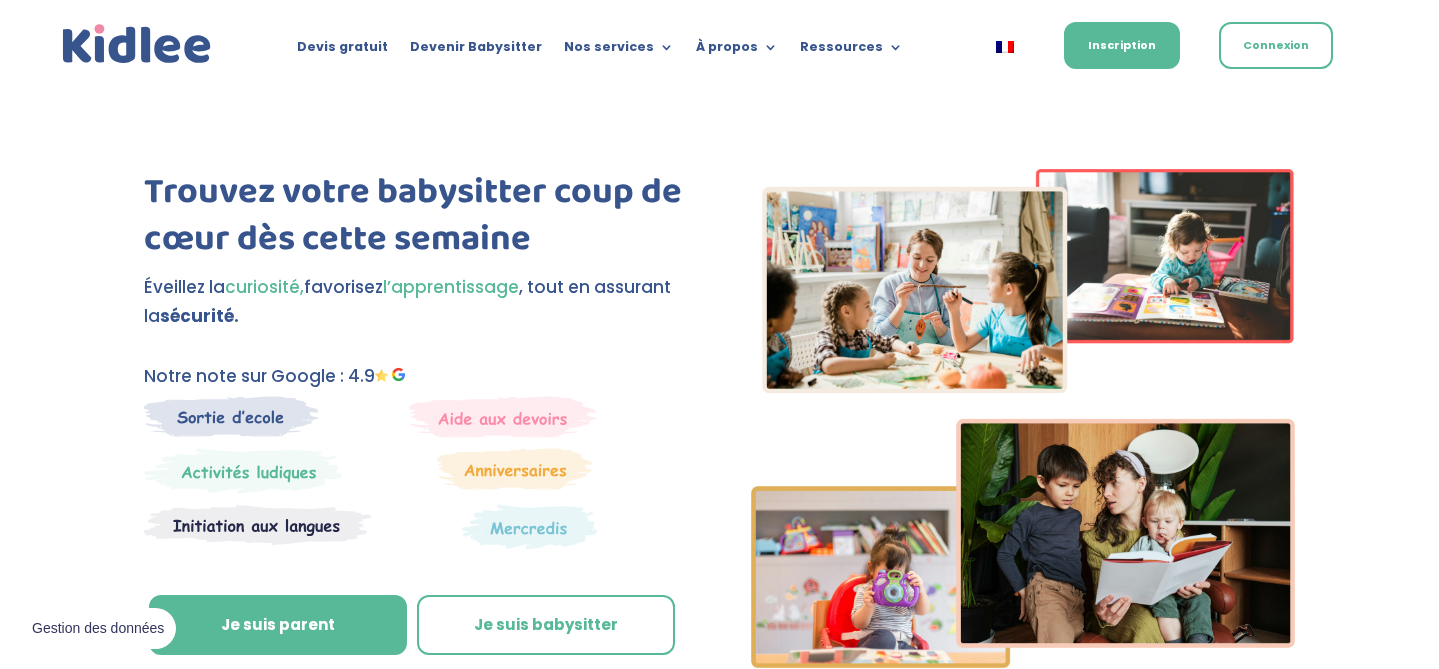scroll, scrollTop: 2123, scrollLeft: 0, axis: vertical 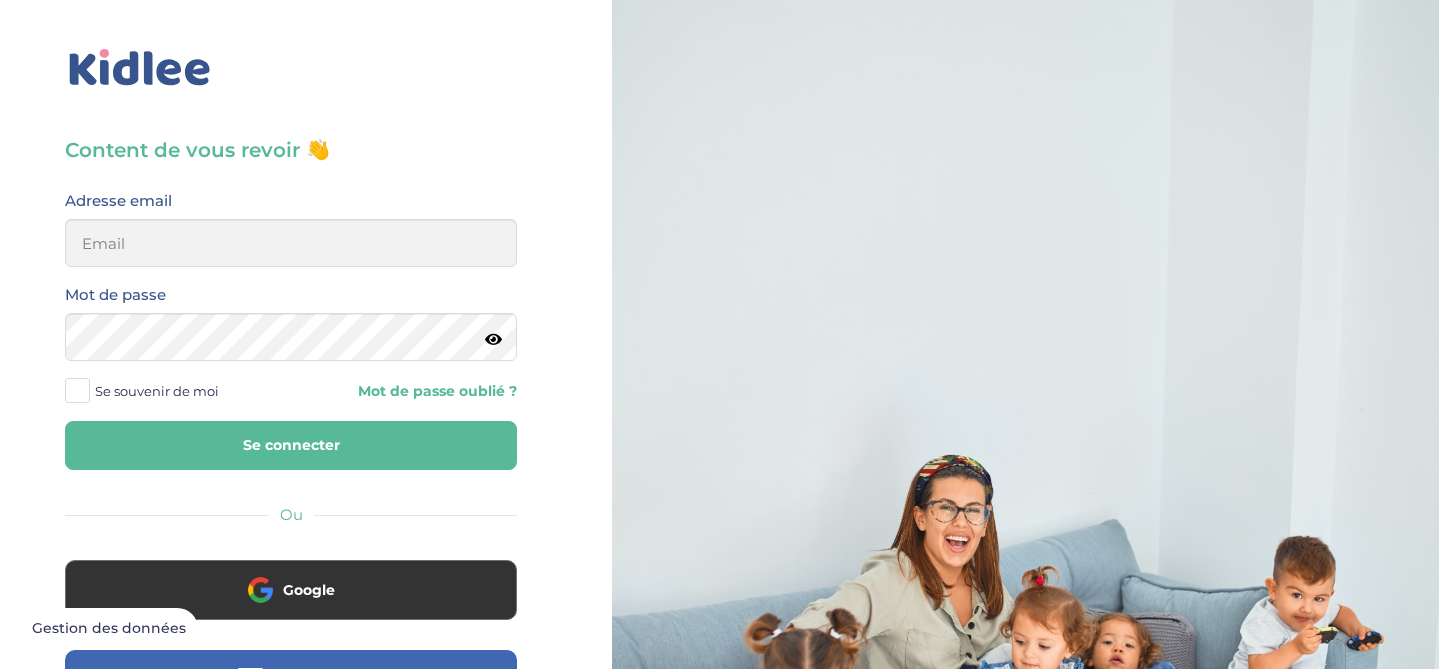 type on "beenaparadin@gmail.com" 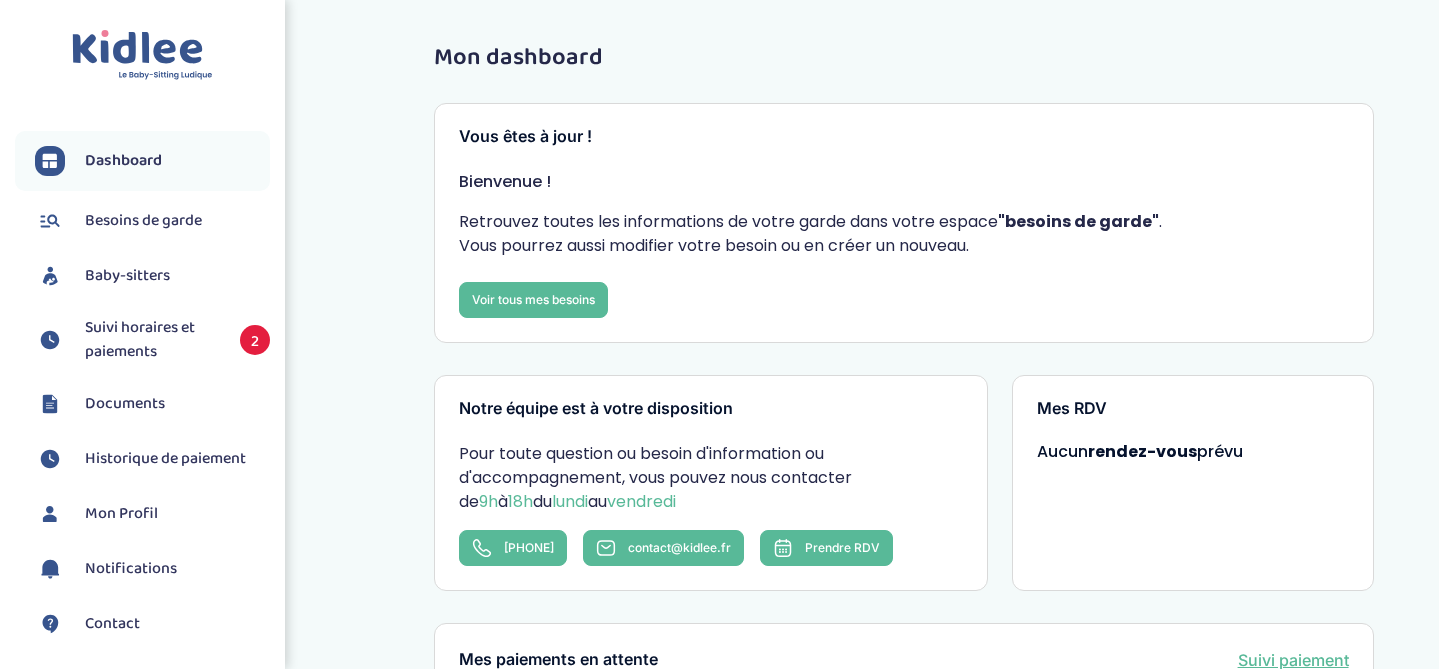 scroll, scrollTop: 0, scrollLeft: 0, axis: both 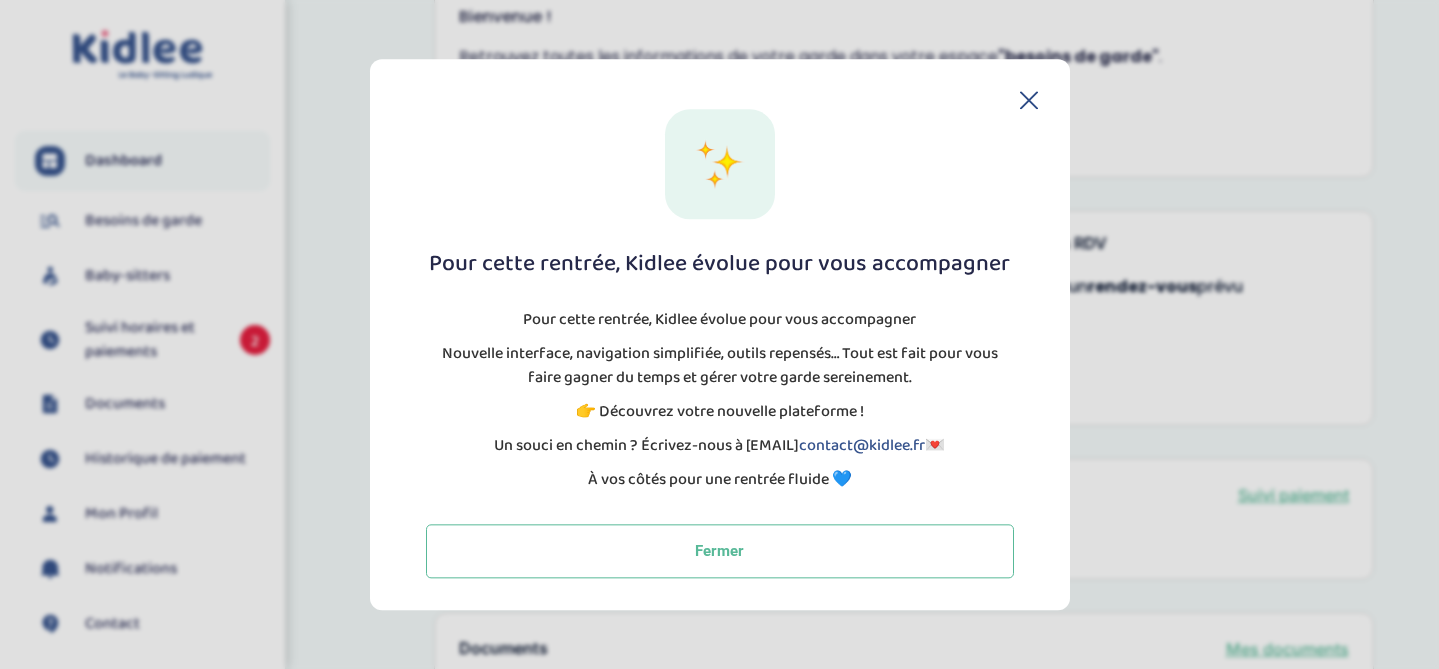click 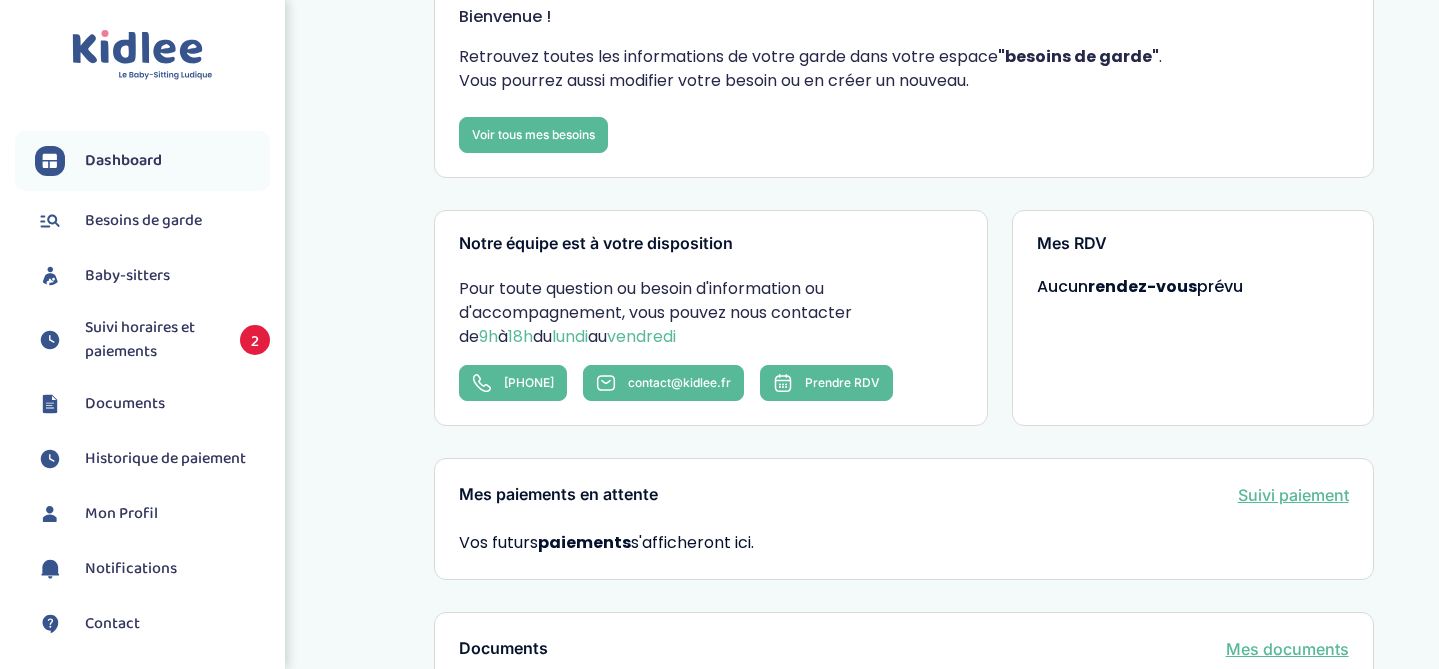 click on "Suivi horaires et paiements" at bounding box center [152, 340] 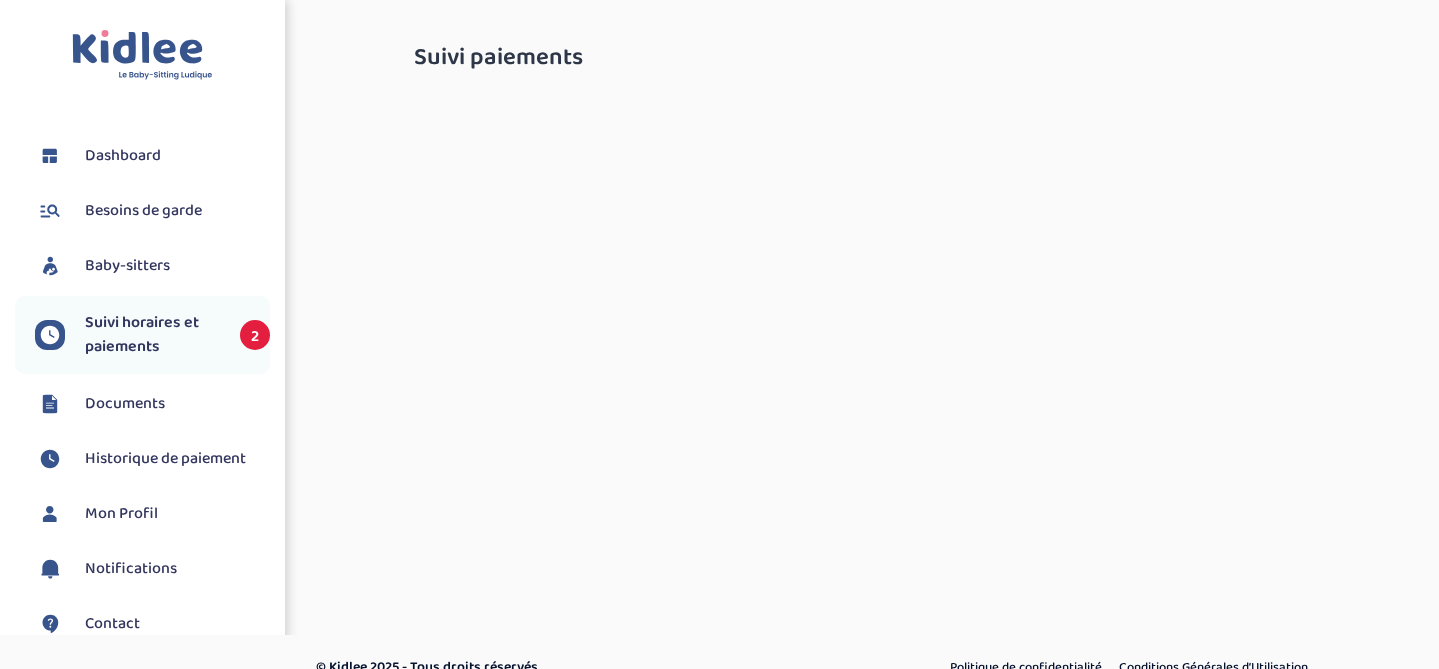 scroll, scrollTop: 0, scrollLeft: 0, axis: both 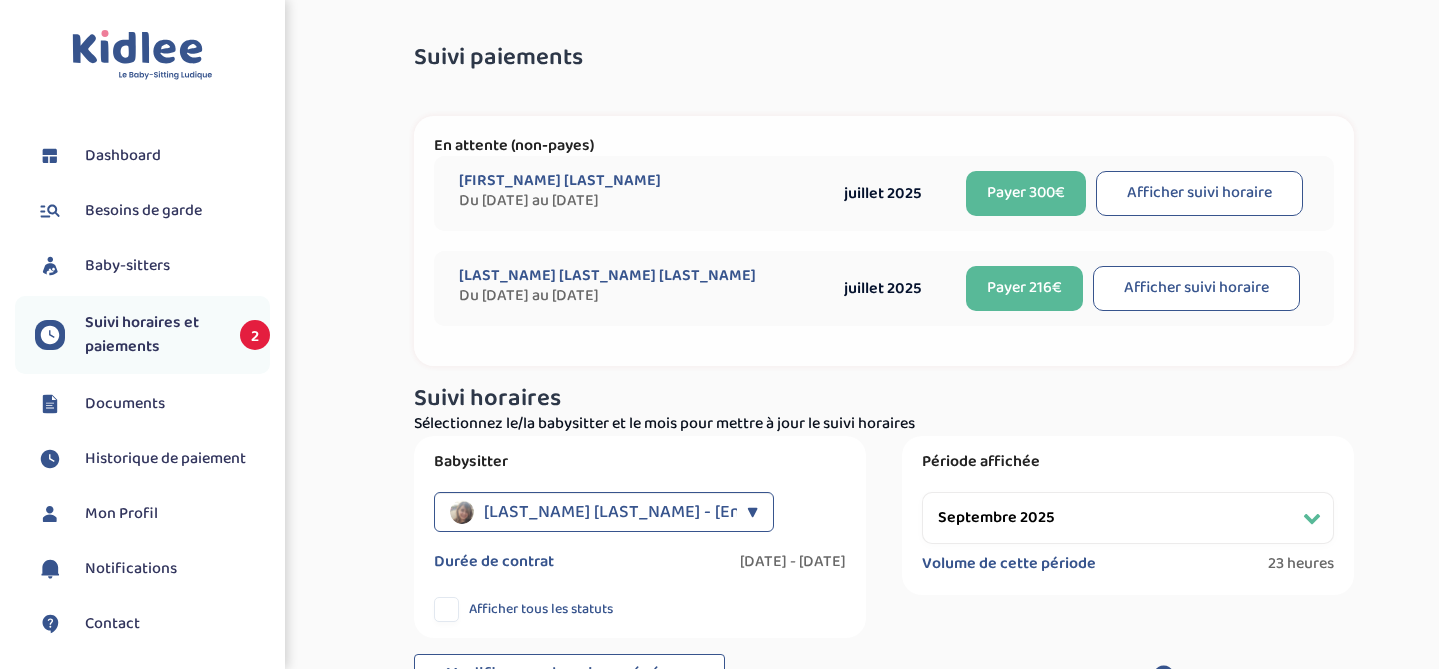 click on "Afficher
suivi horaire" at bounding box center (1199, 193) 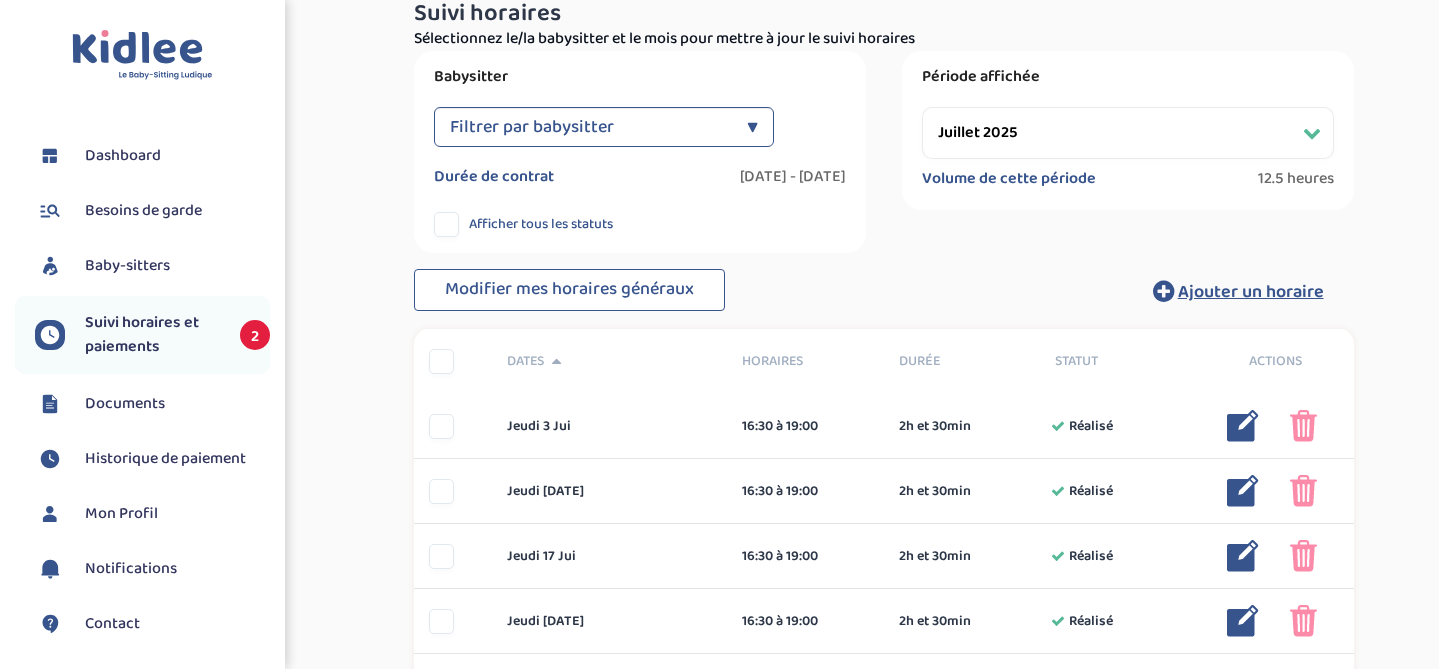 scroll, scrollTop: 386, scrollLeft: 0, axis: vertical 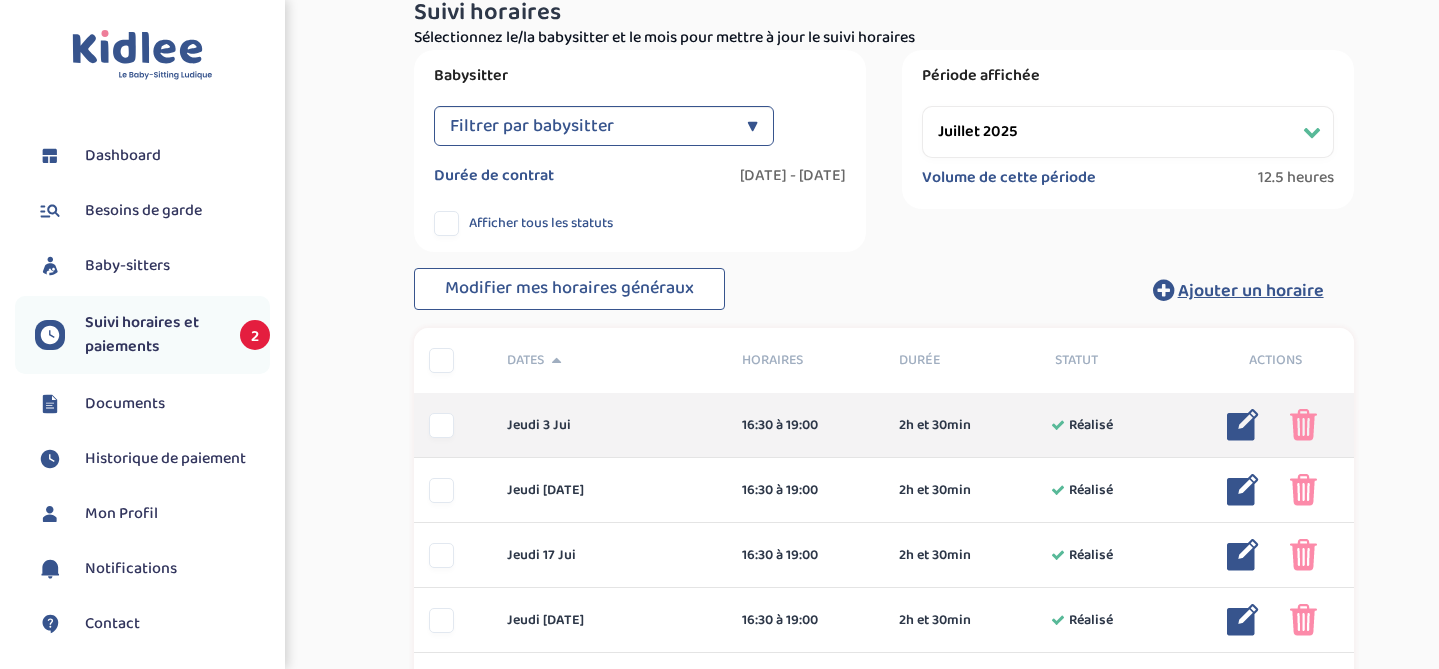 click at bounding box center (1303, 425) 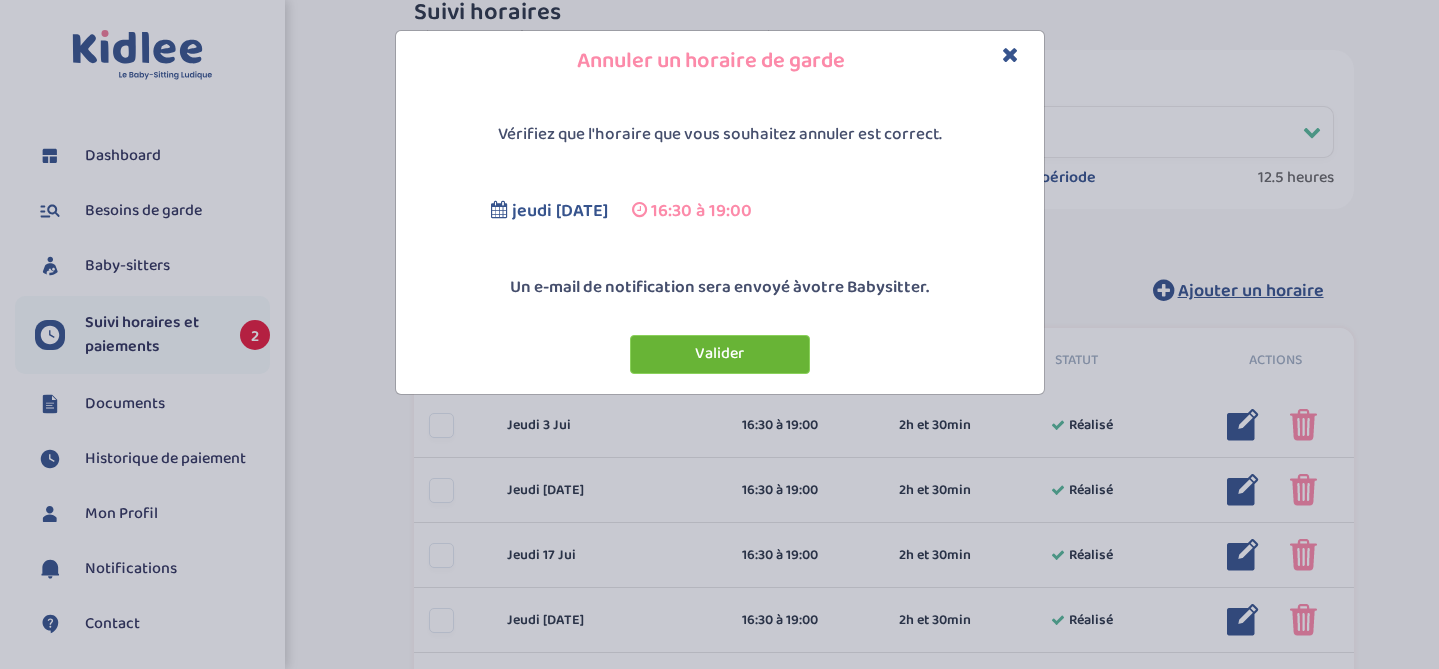 click on "Valider" at bounding box center (720, 354) 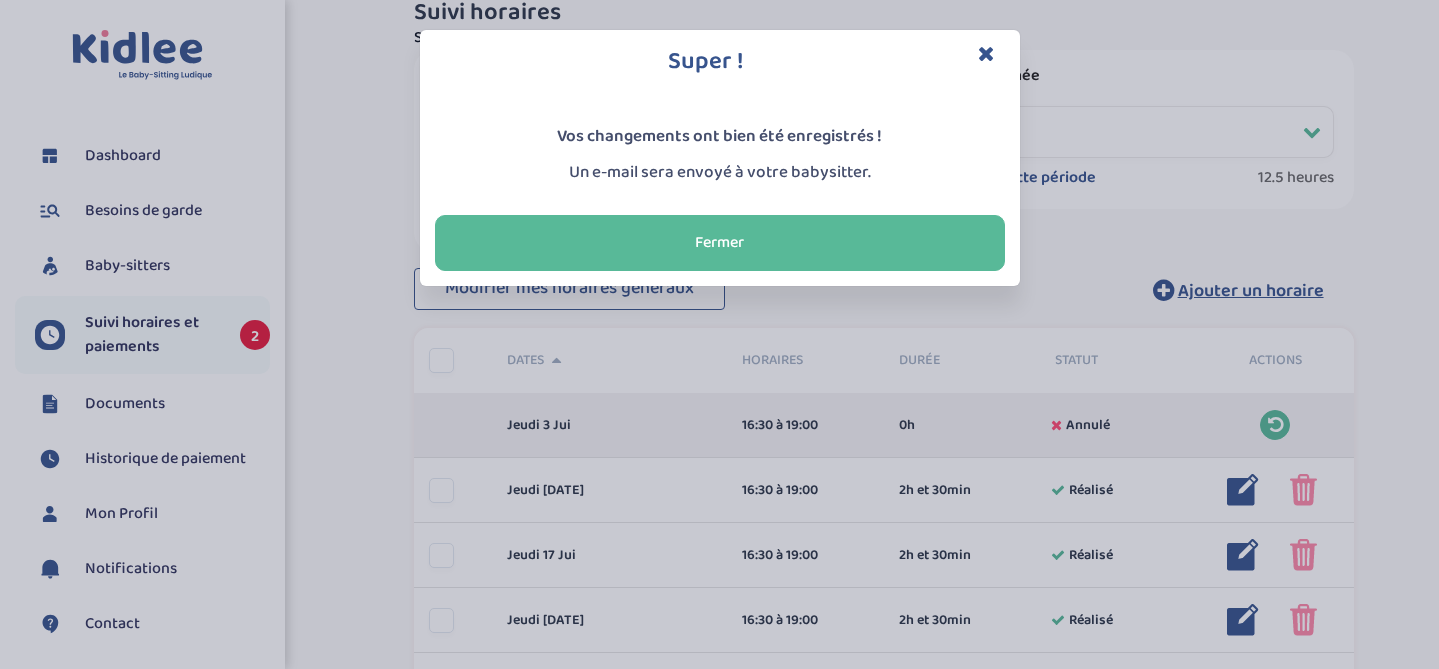 click on "Super !" at bounding box center [720, 62] 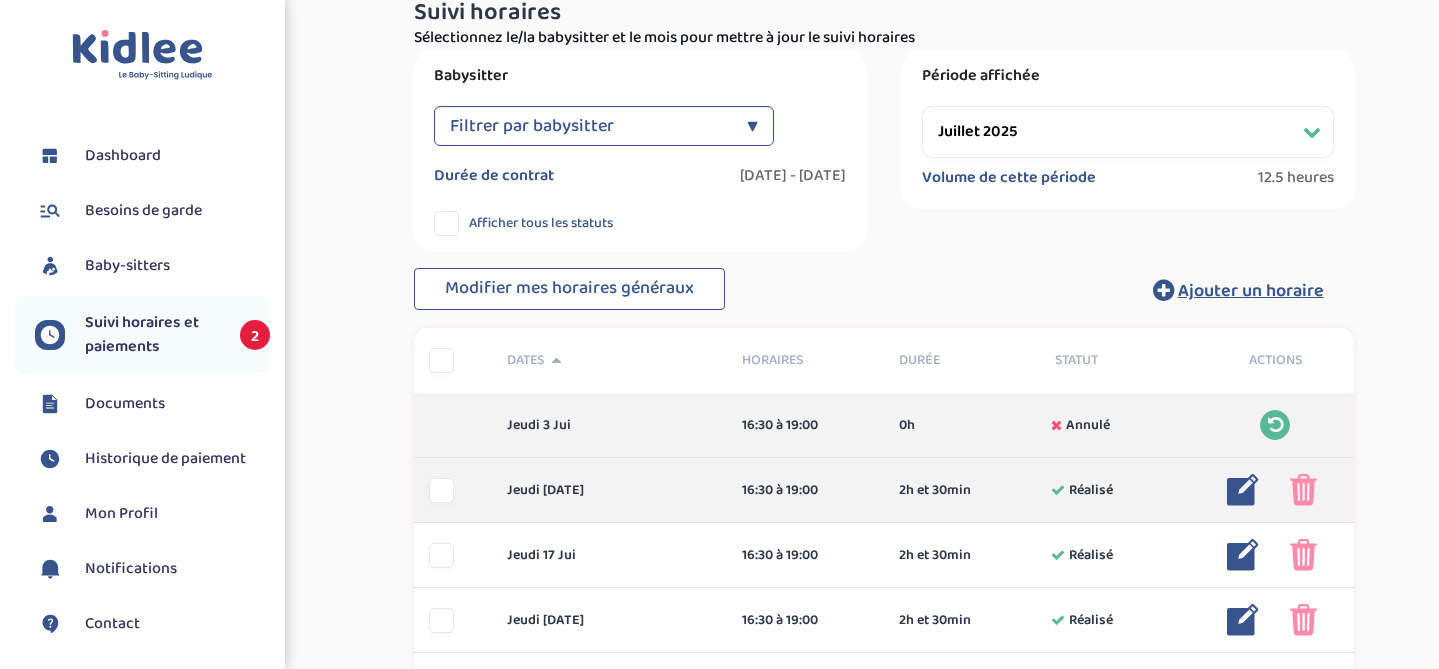 click at bounding box center (1303, 490) 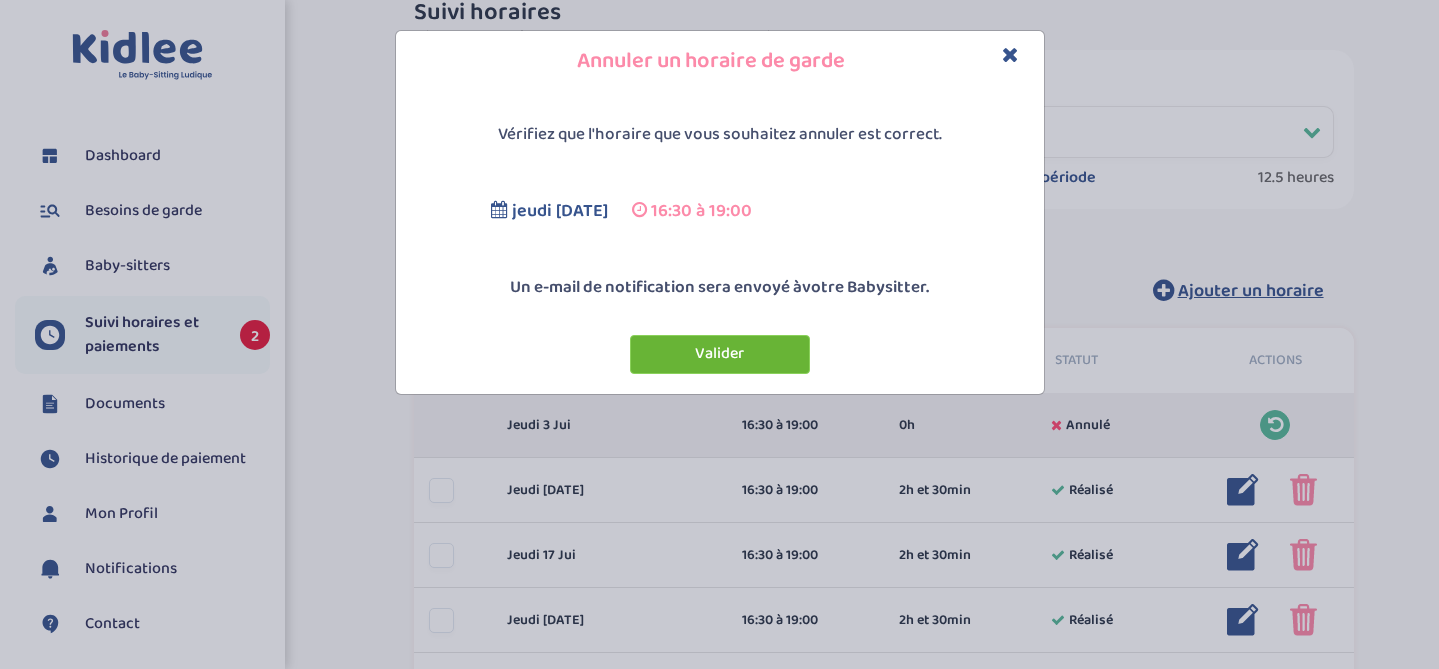 click on "Valider" at bounding box center [720, 354] 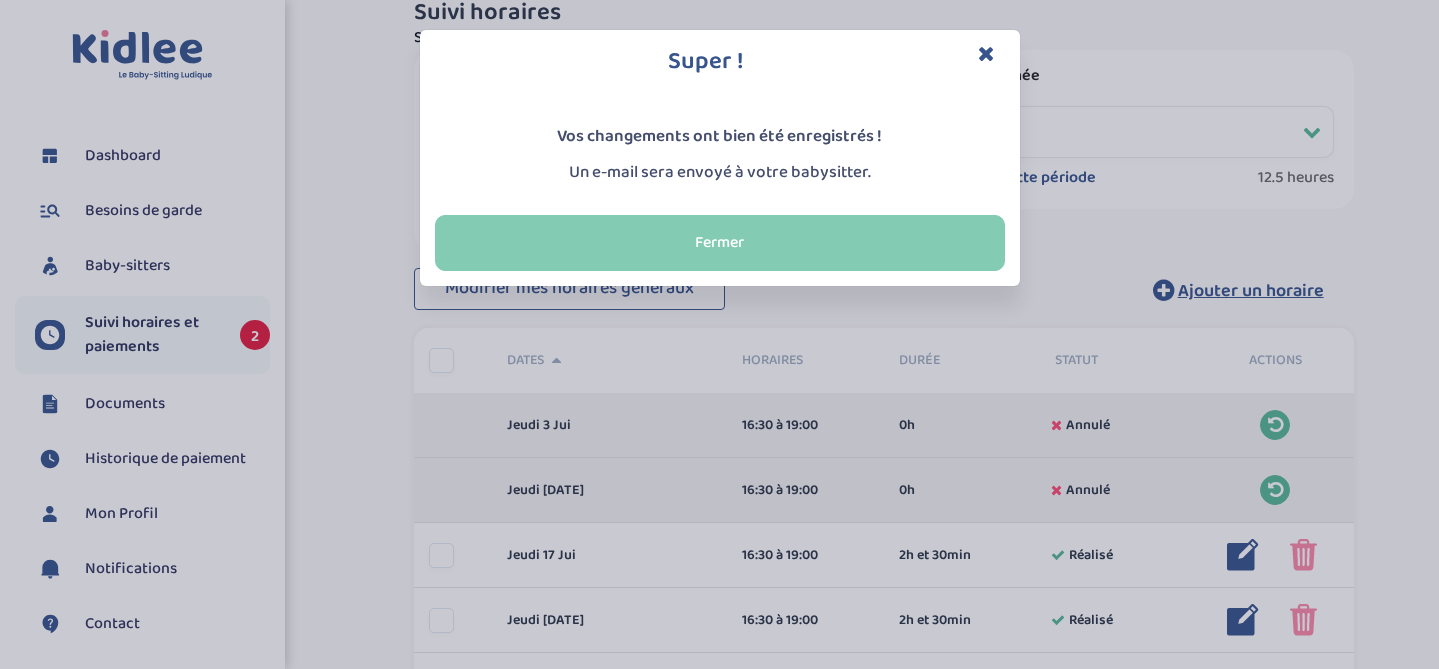 click on "Fermer" at bounding box center [720, 243] 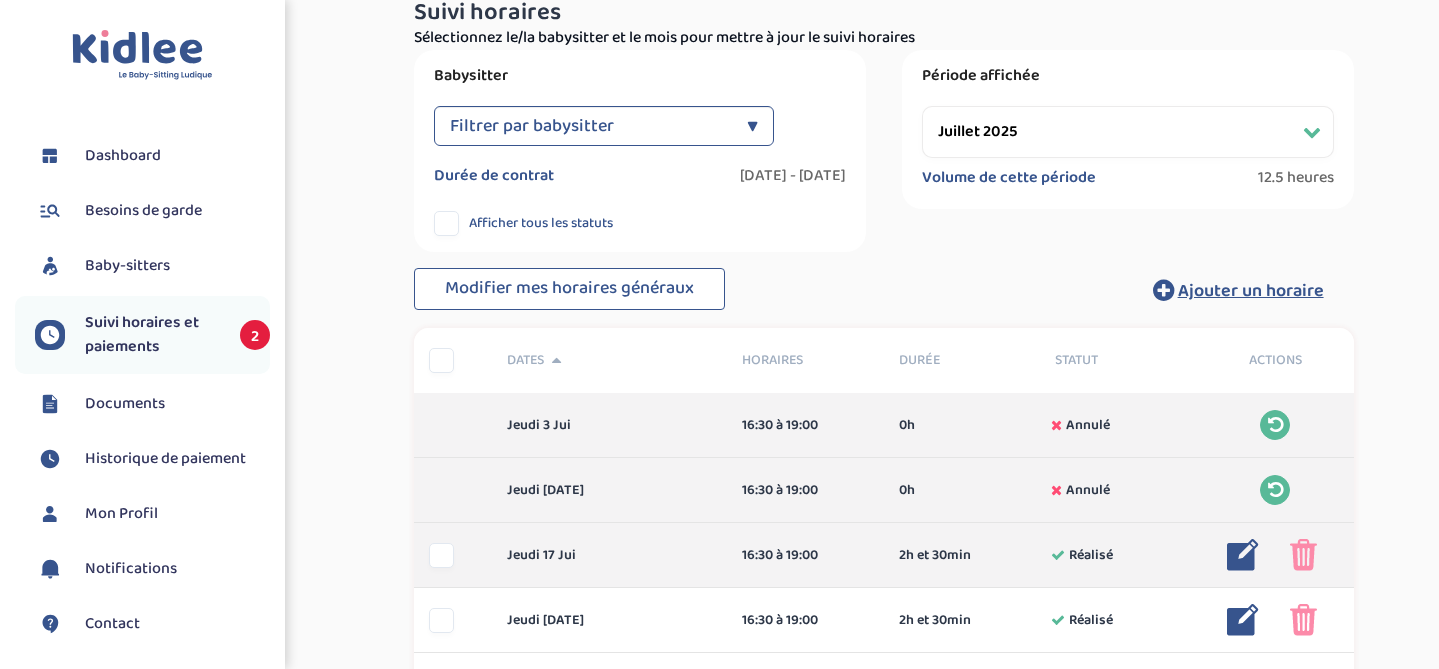 click at bounding box center [1303, 555] 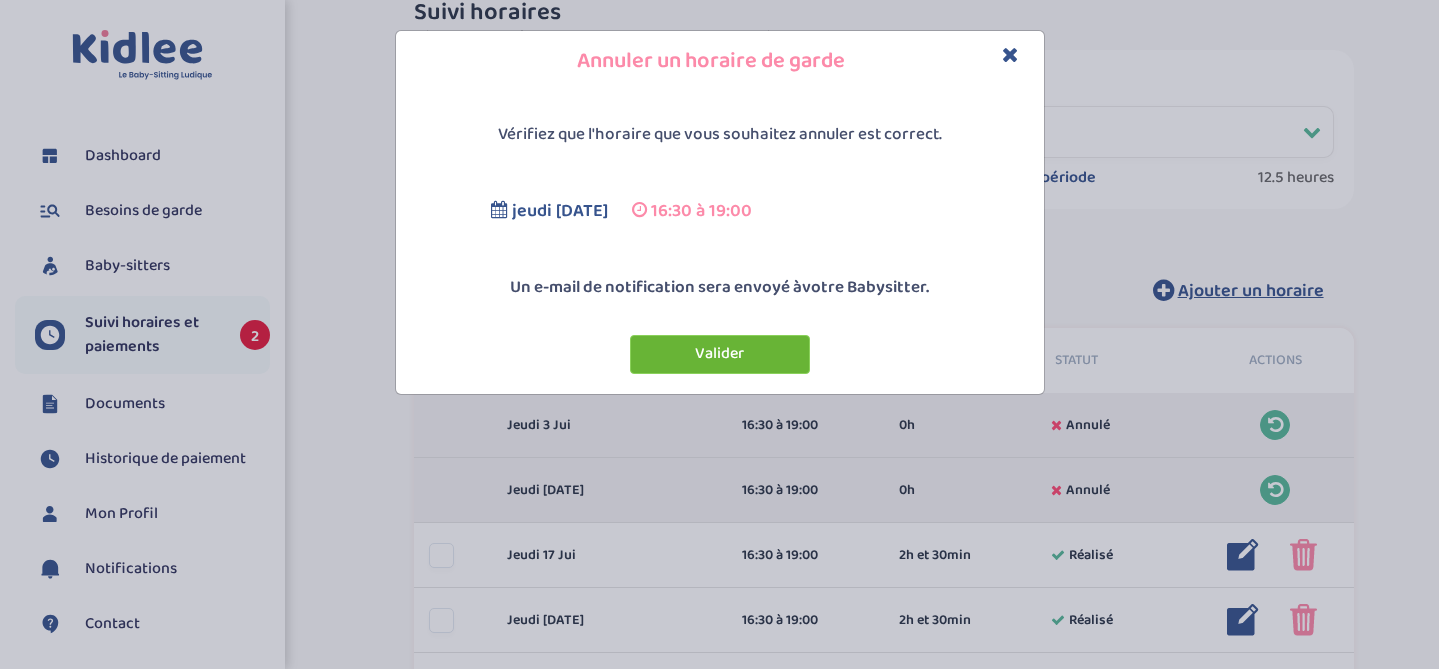 click on "Valider" at bounding box center (720, 354) 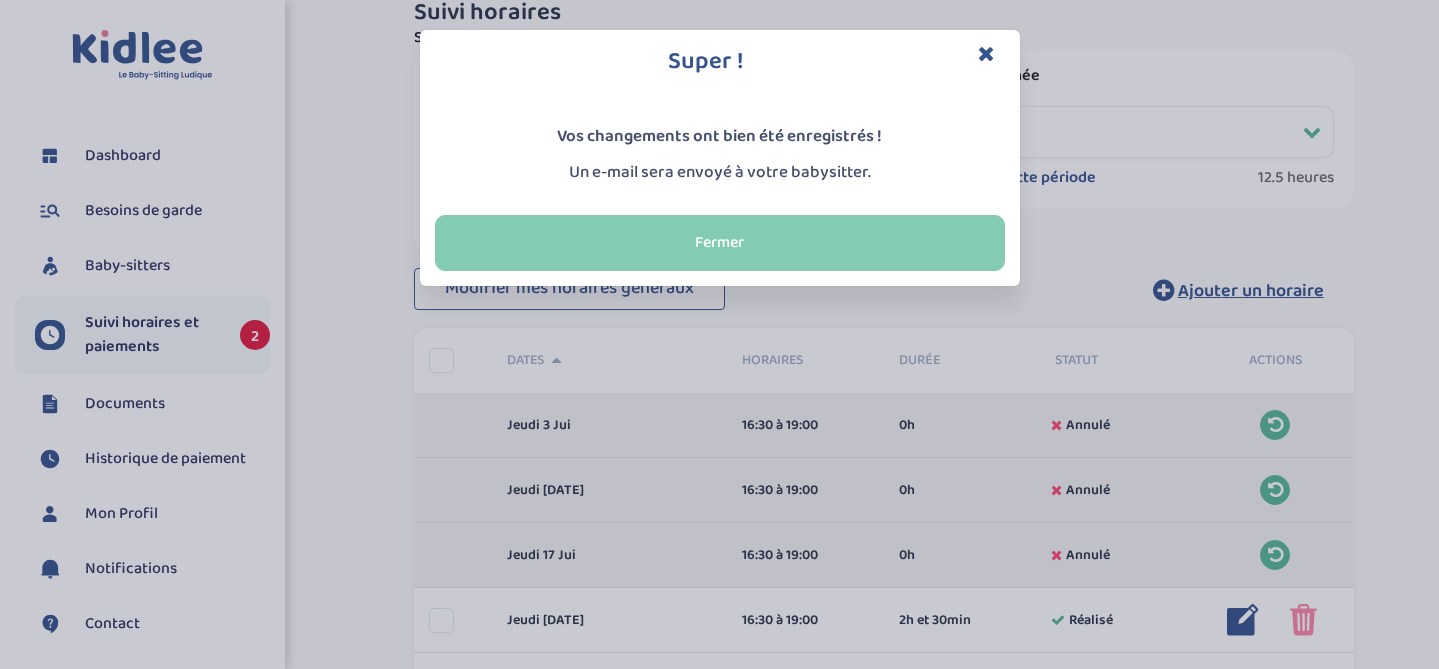 click on "Fermer" at bounding box center (720, 243) 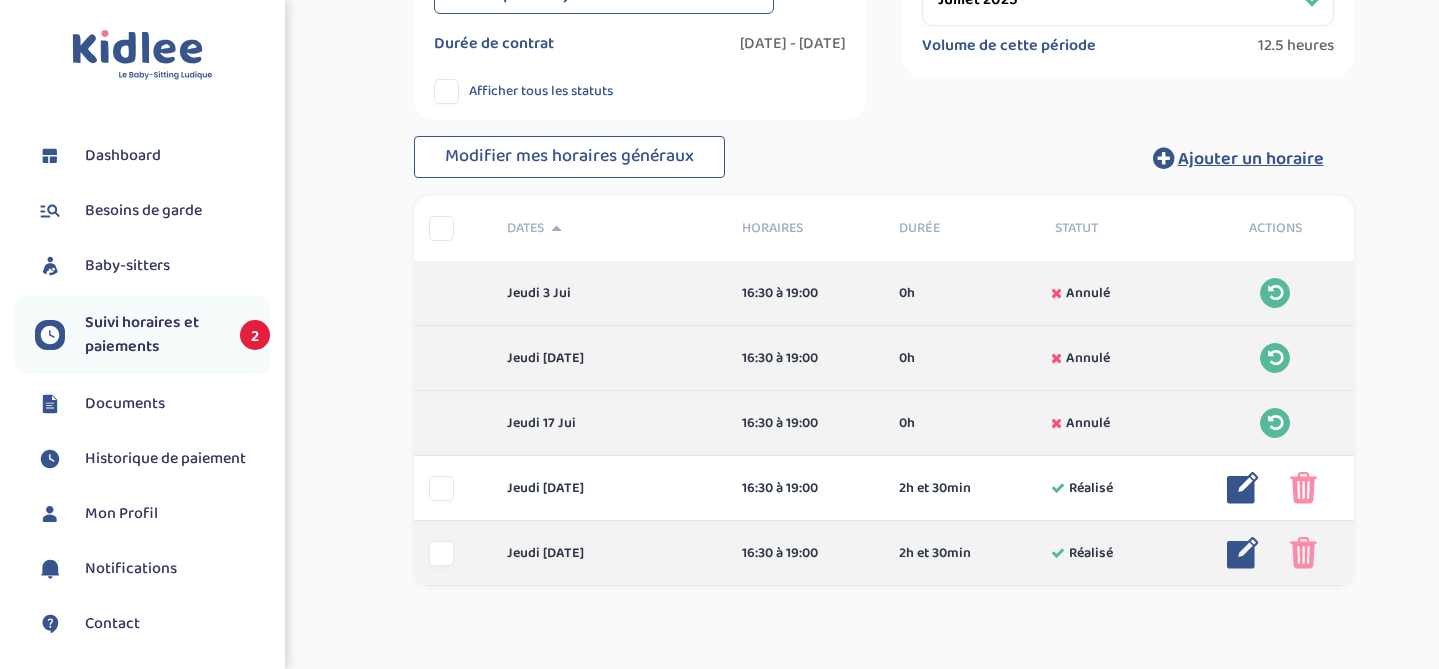 scroll, scrollTop: 521, scrollLeft: 0, axis: vertical 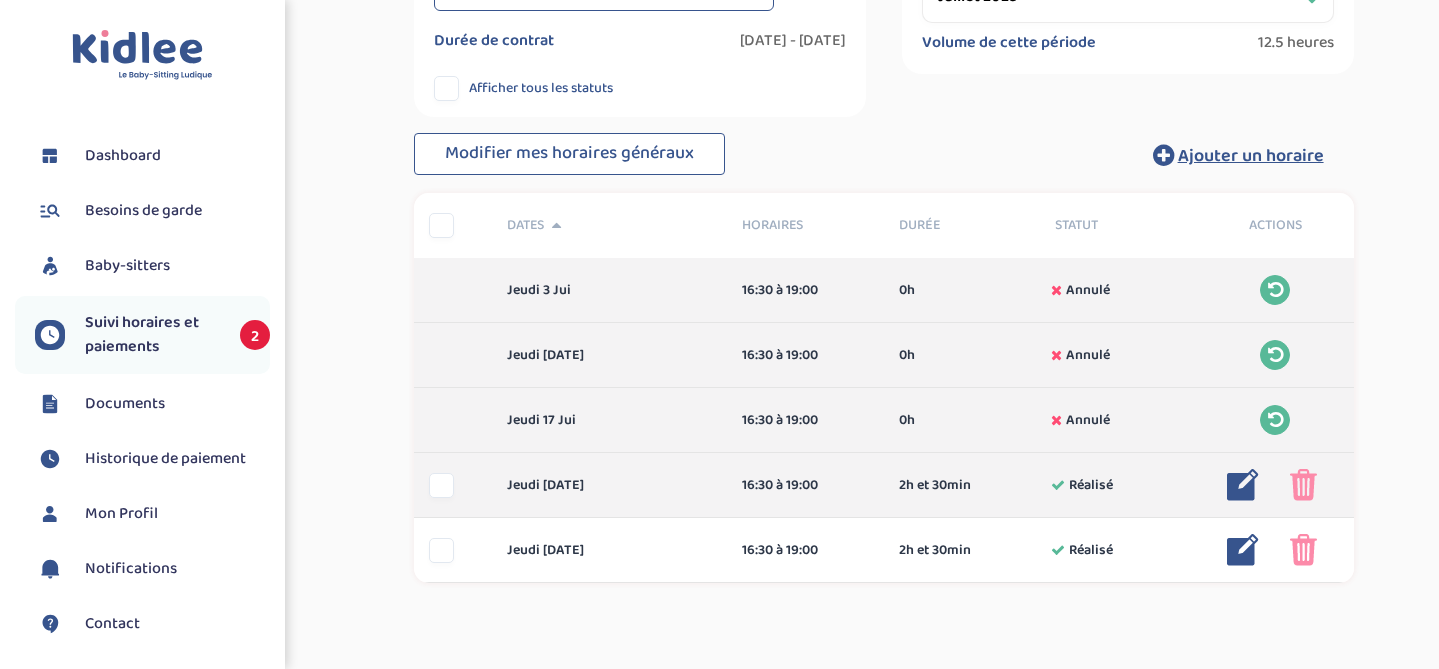 click at bounding box center [1303, 485] 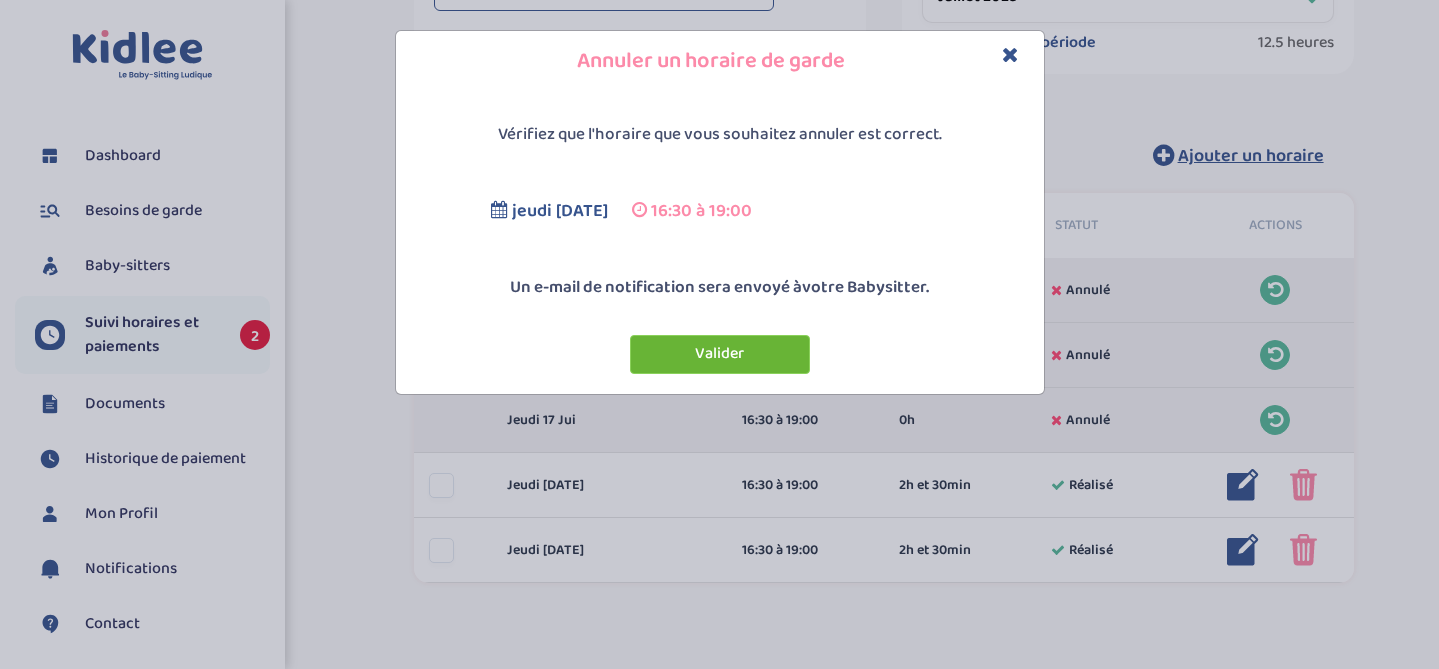 click on "Valider" at bounding box center [720, 354] 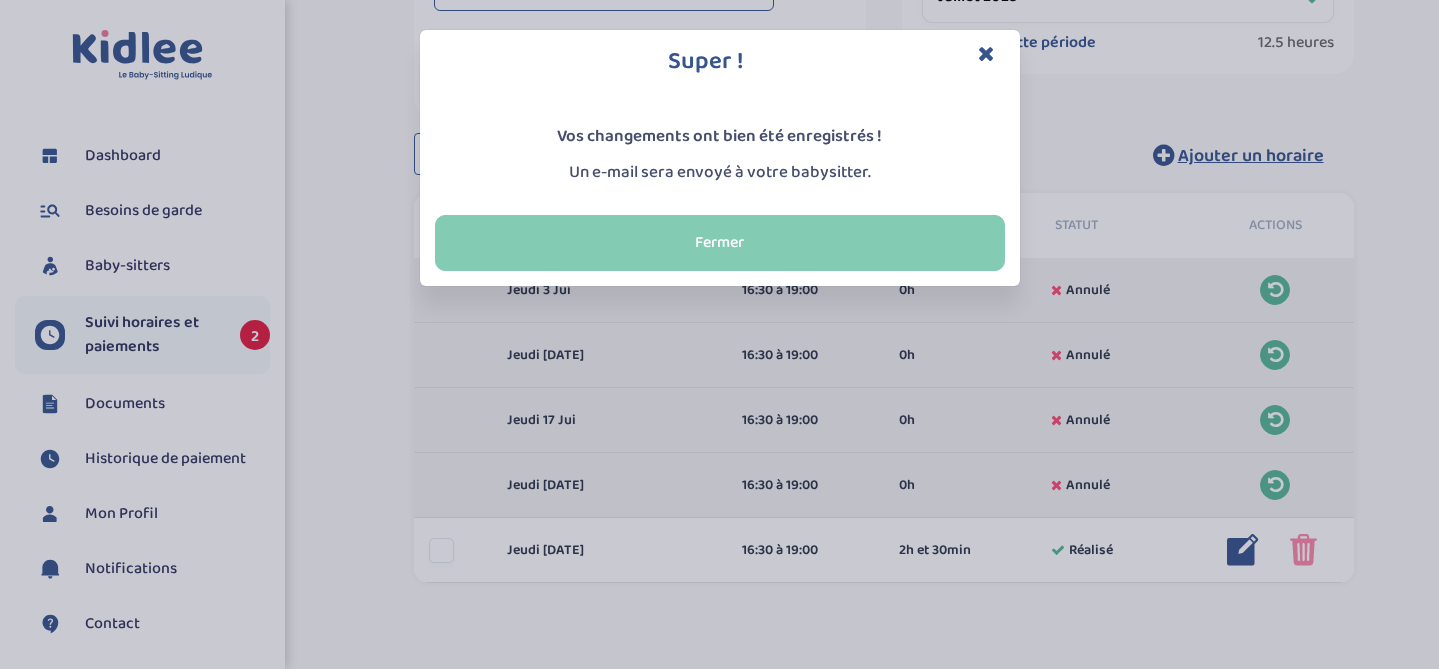 click on "Fermer" at bounding box center (720, 243) 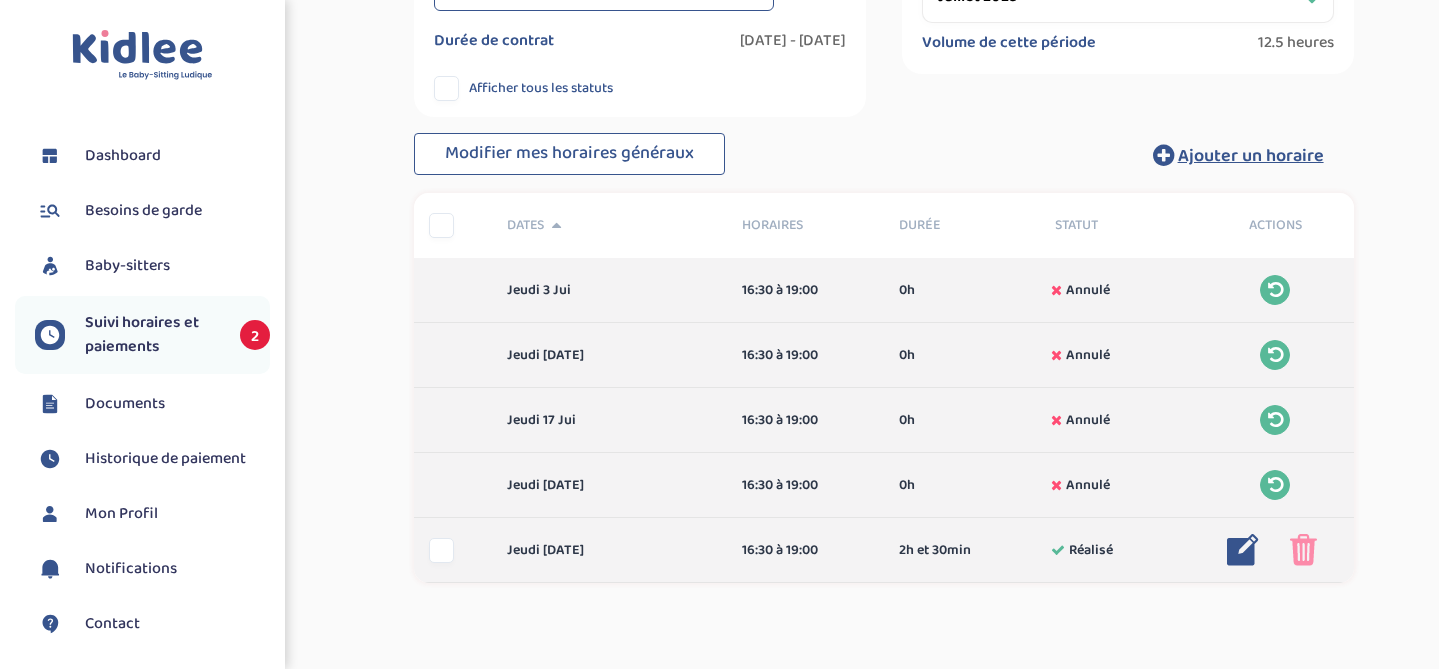 click at bounding box center [1303, 550] 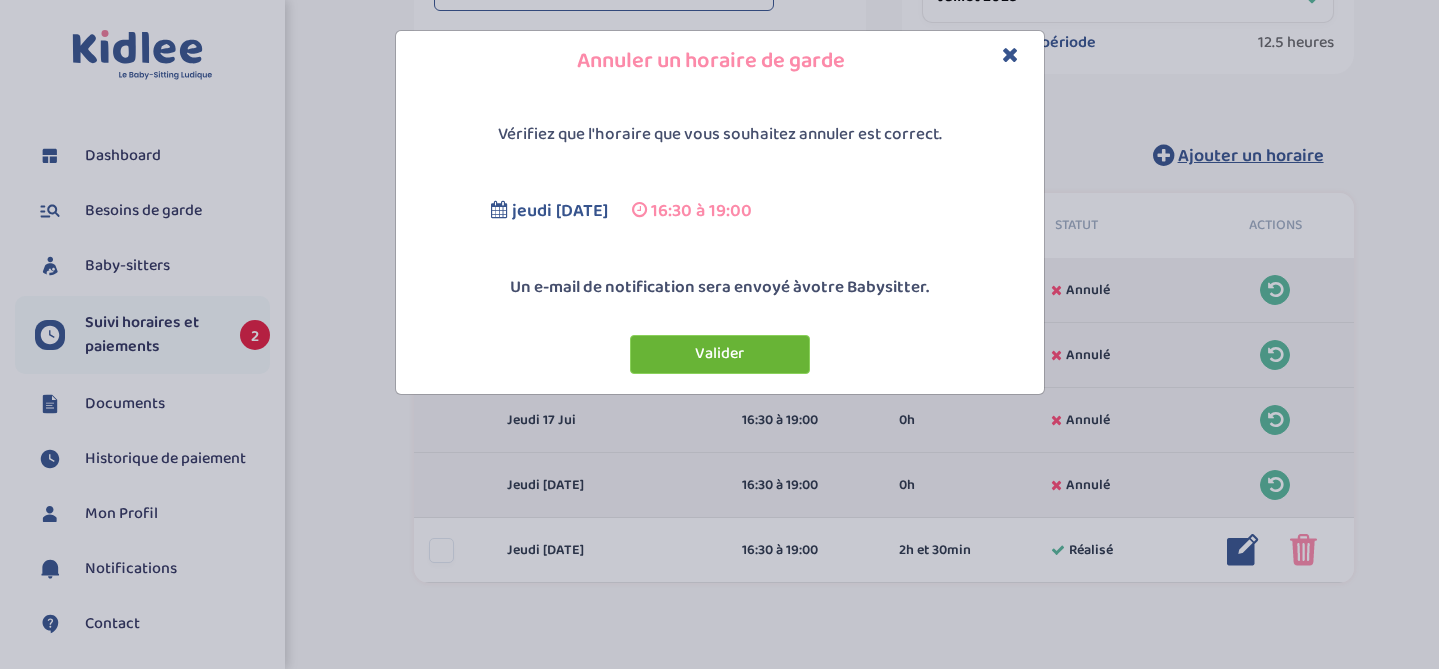 click on "Valider" at bounding box center (720, 354) 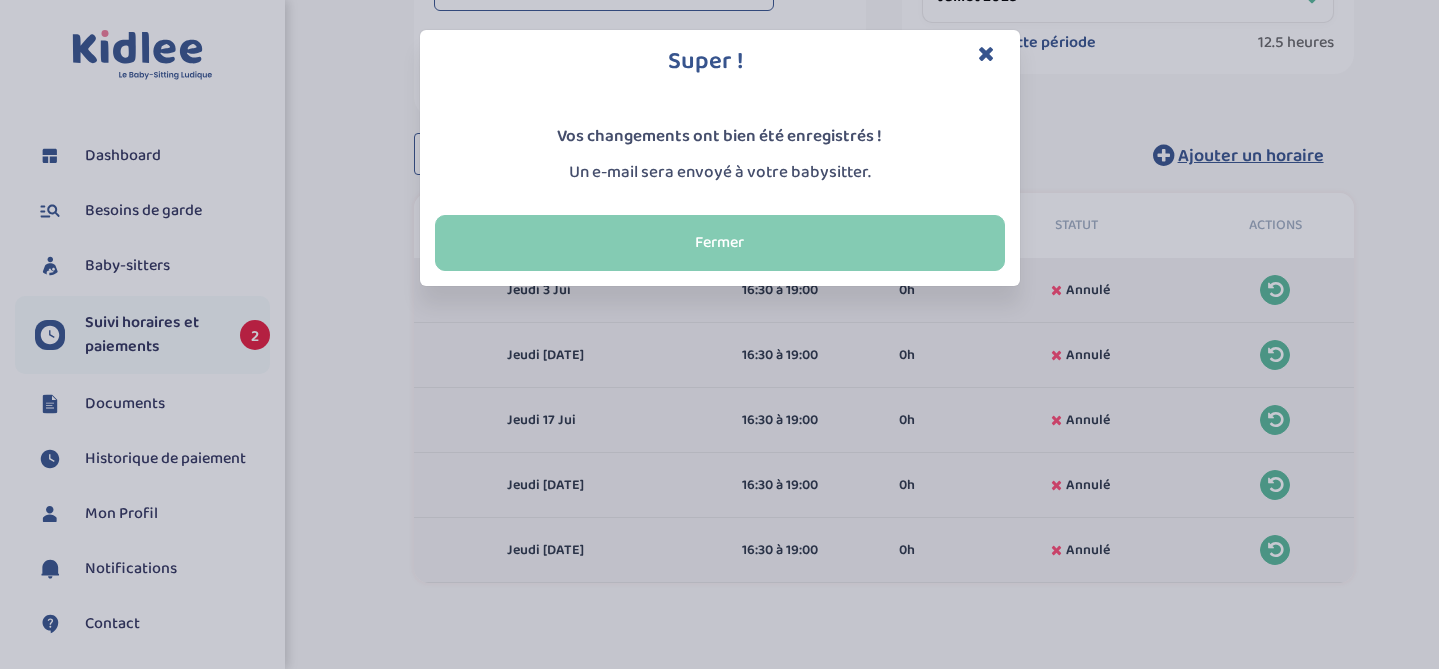 click on "Fermer" at bounding box center [720, 243] 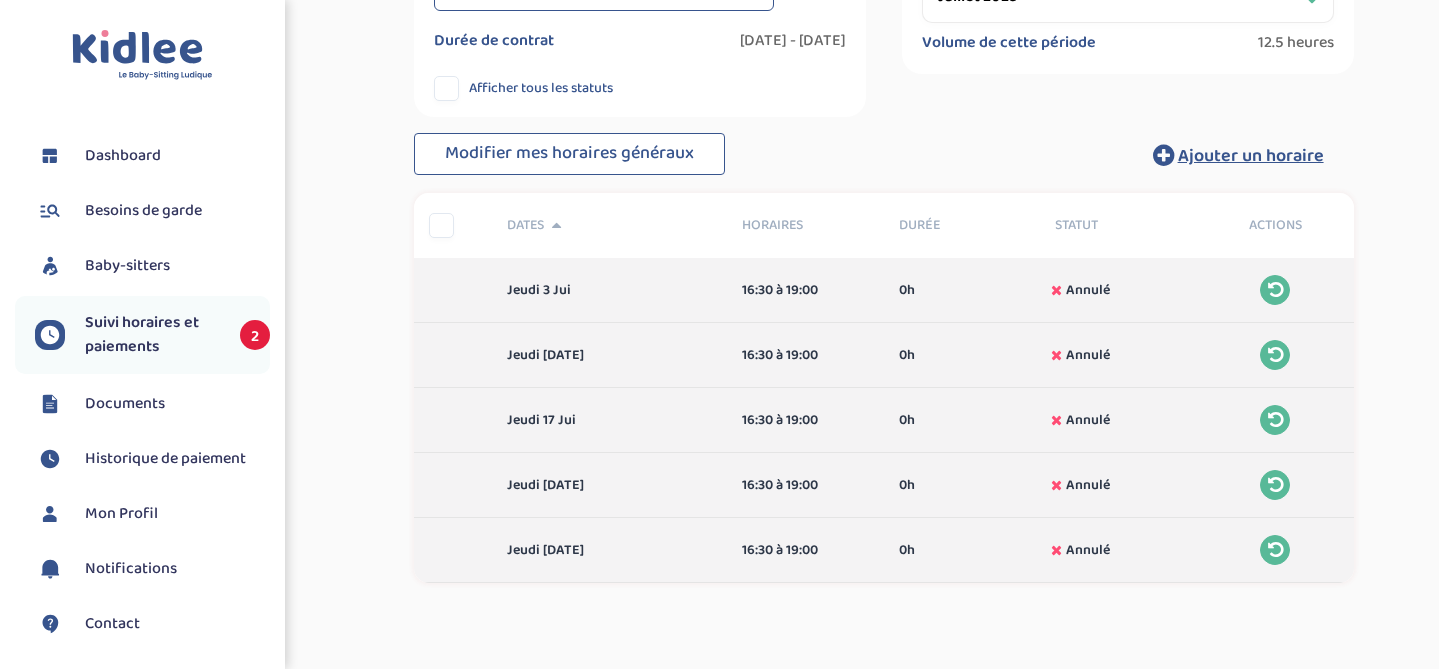 scroll, scrollTop: 0, scrollLeft: 0, axis: both 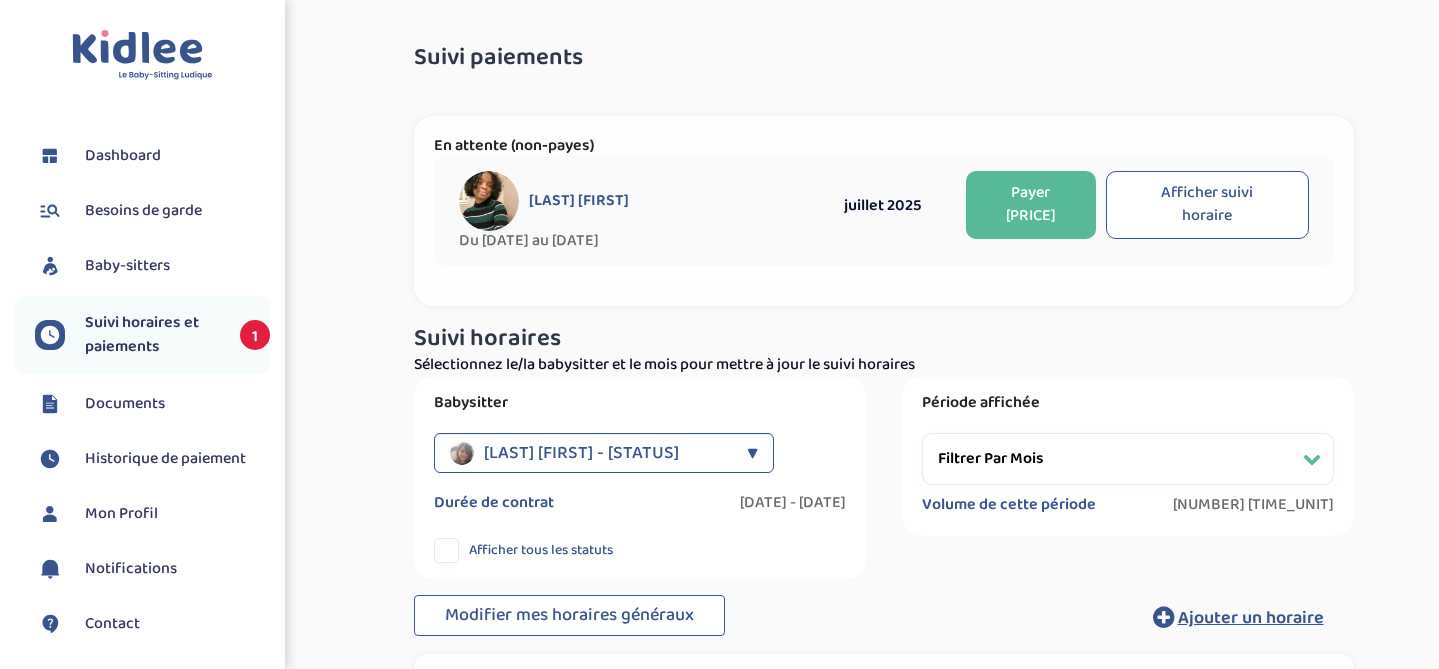 click on "Afficher
suivi horaire" at bounding box center (1207, 205) 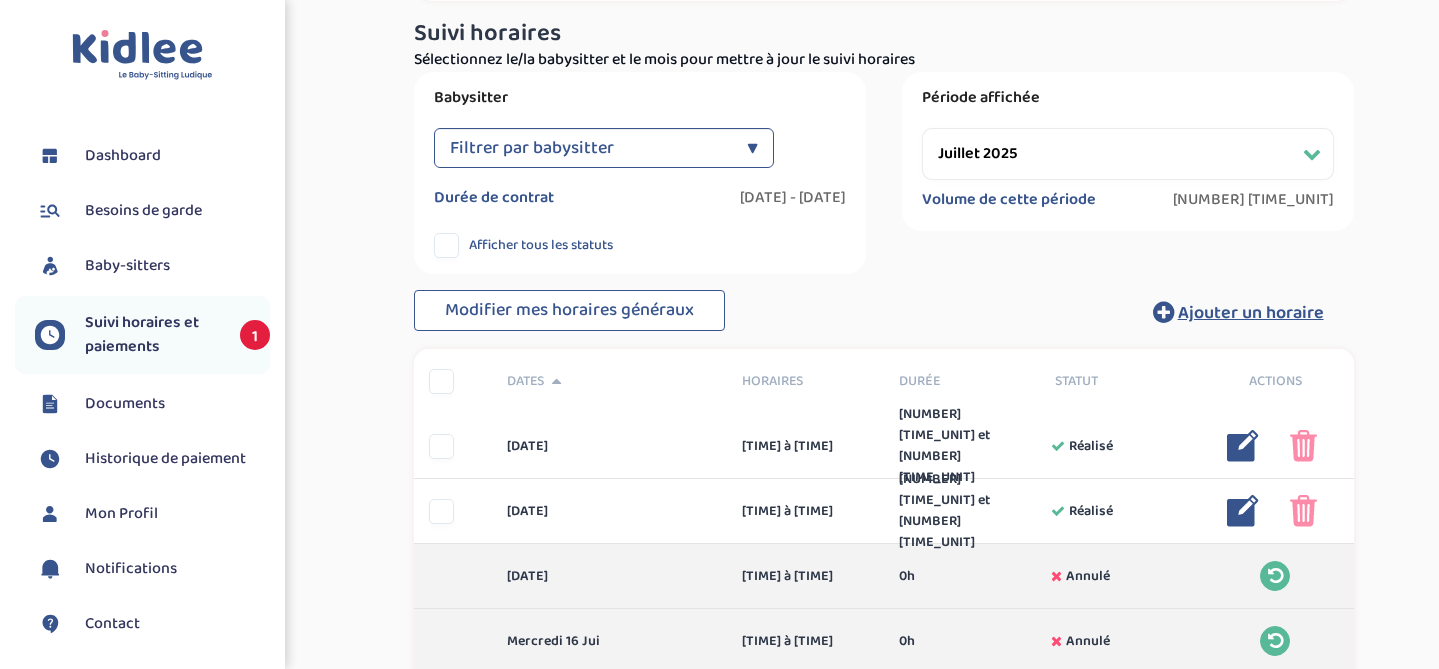 scroll, scrollTop: 326, scrollLeft: 0, axis: vertical 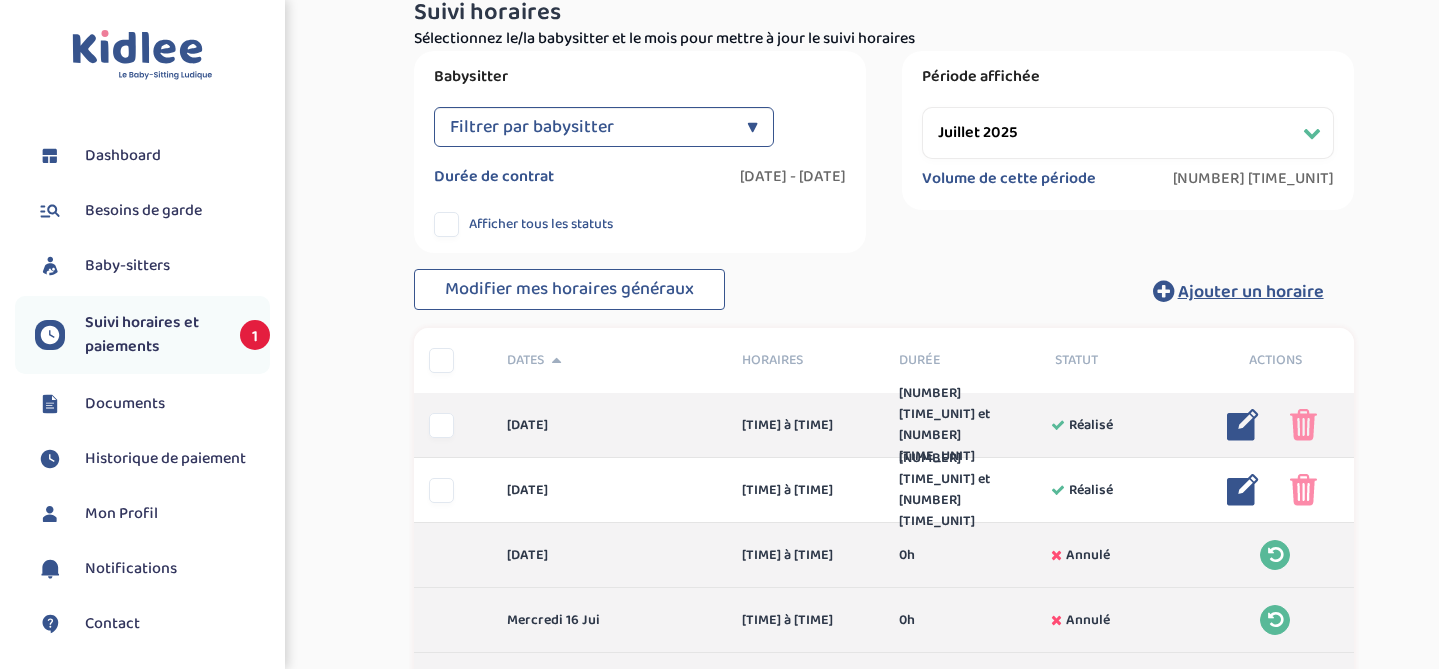 click at bounding box center (1243, 425) 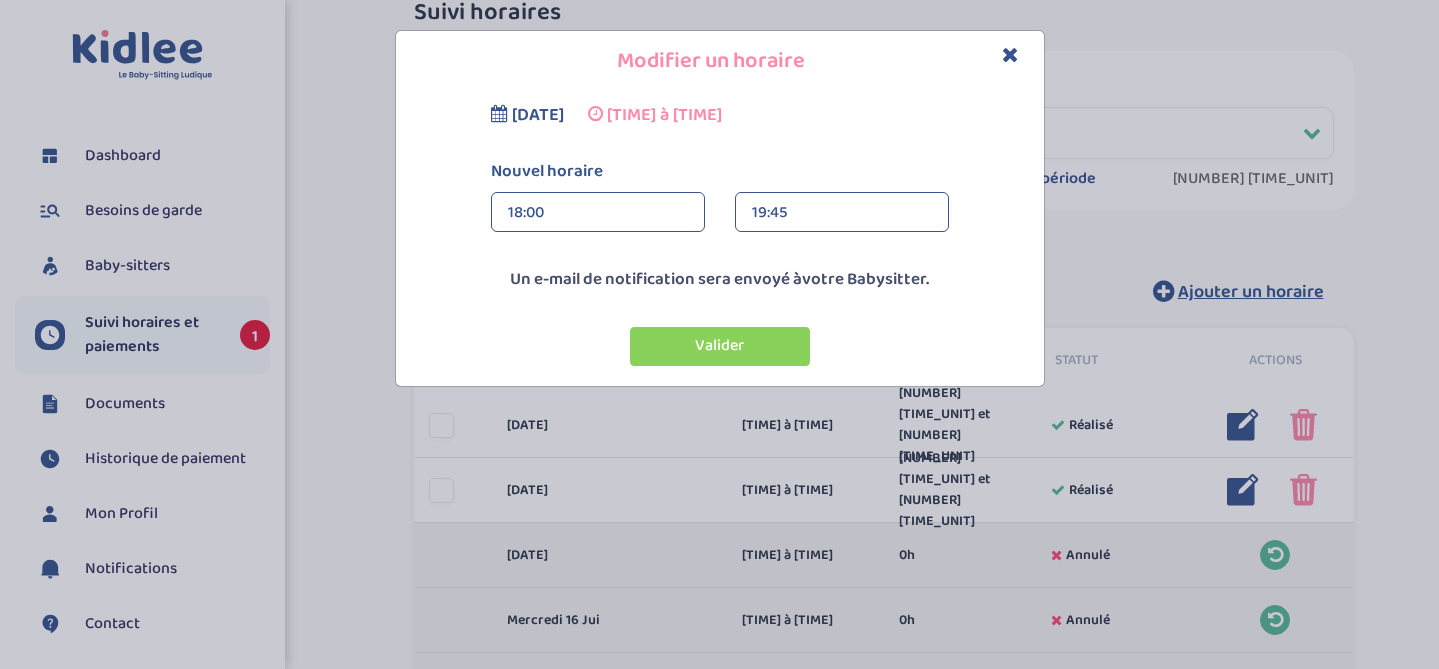 click on "19:45" at bounding box center [842, 213] 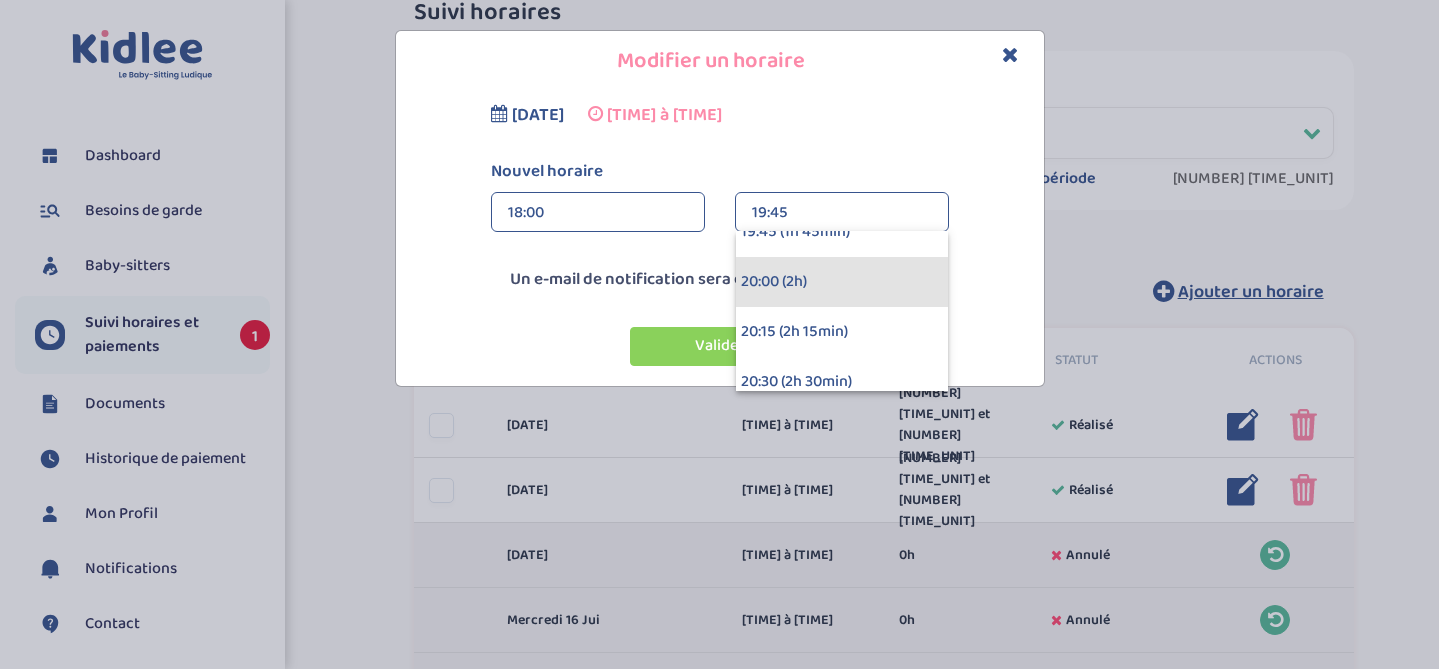 scroll, scrollTop: 327, scrollLeft: 0, axis: vertical 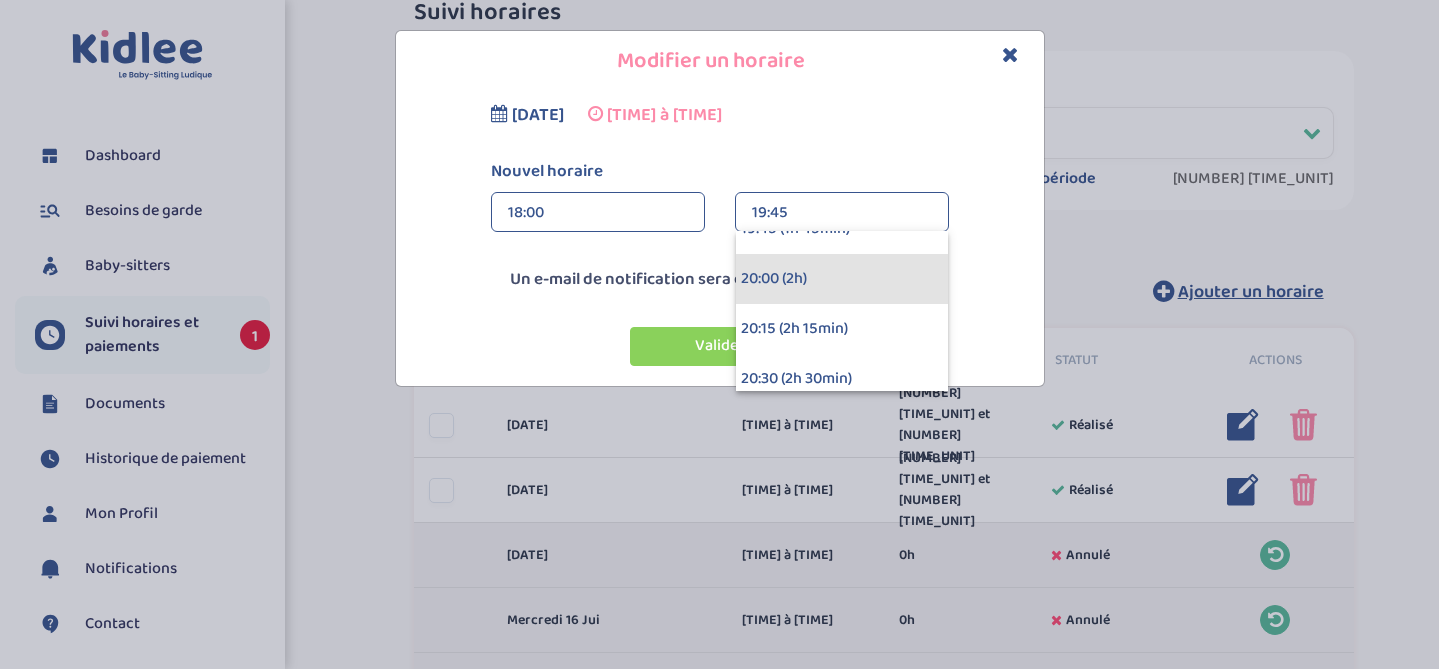click on "20:00  (2h)" at bounding box center [842, 279] 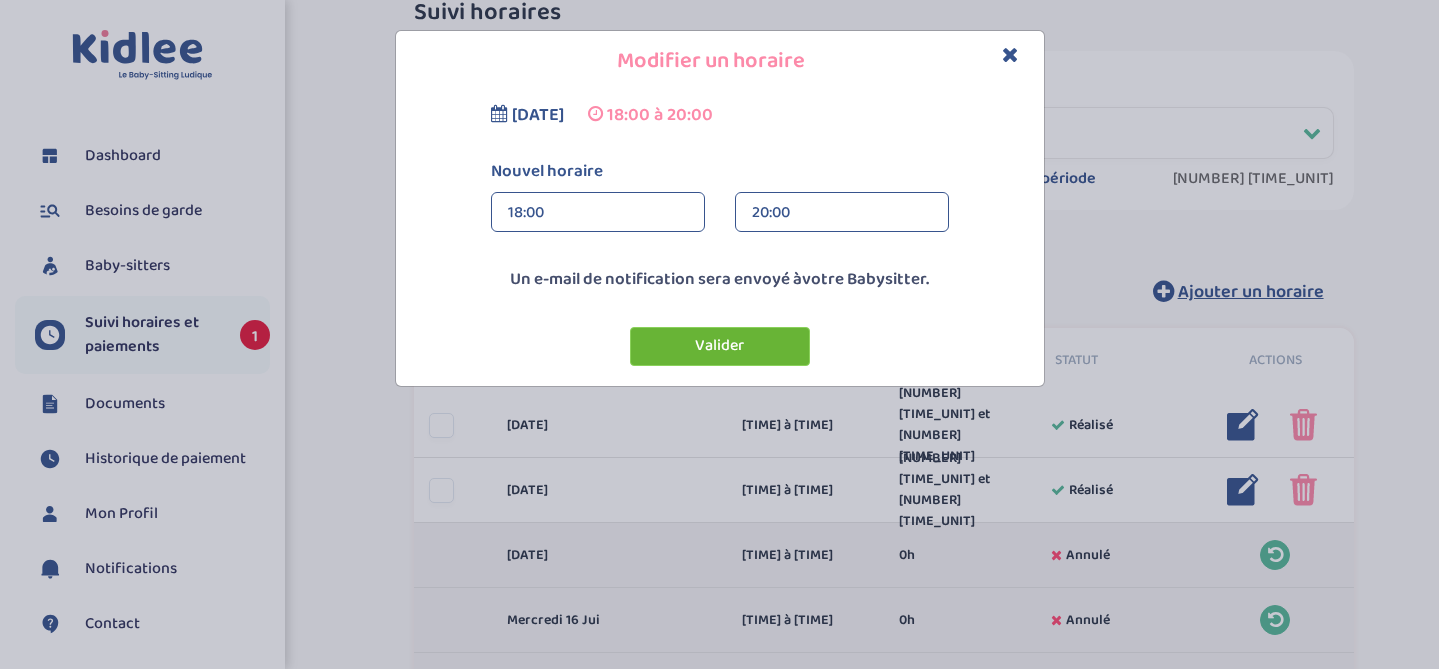 click on "Valider" at bounding box center [720, 346] 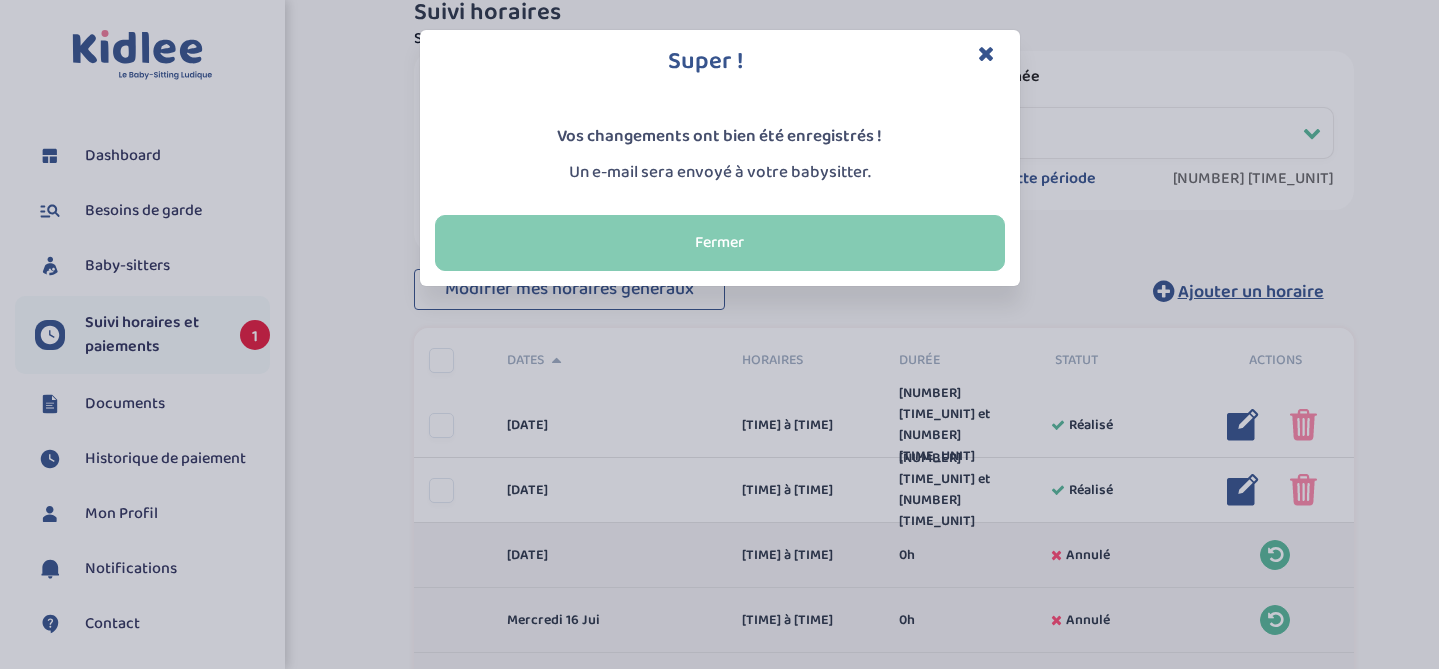click on "Fermer" at bounding box center [720, 243] 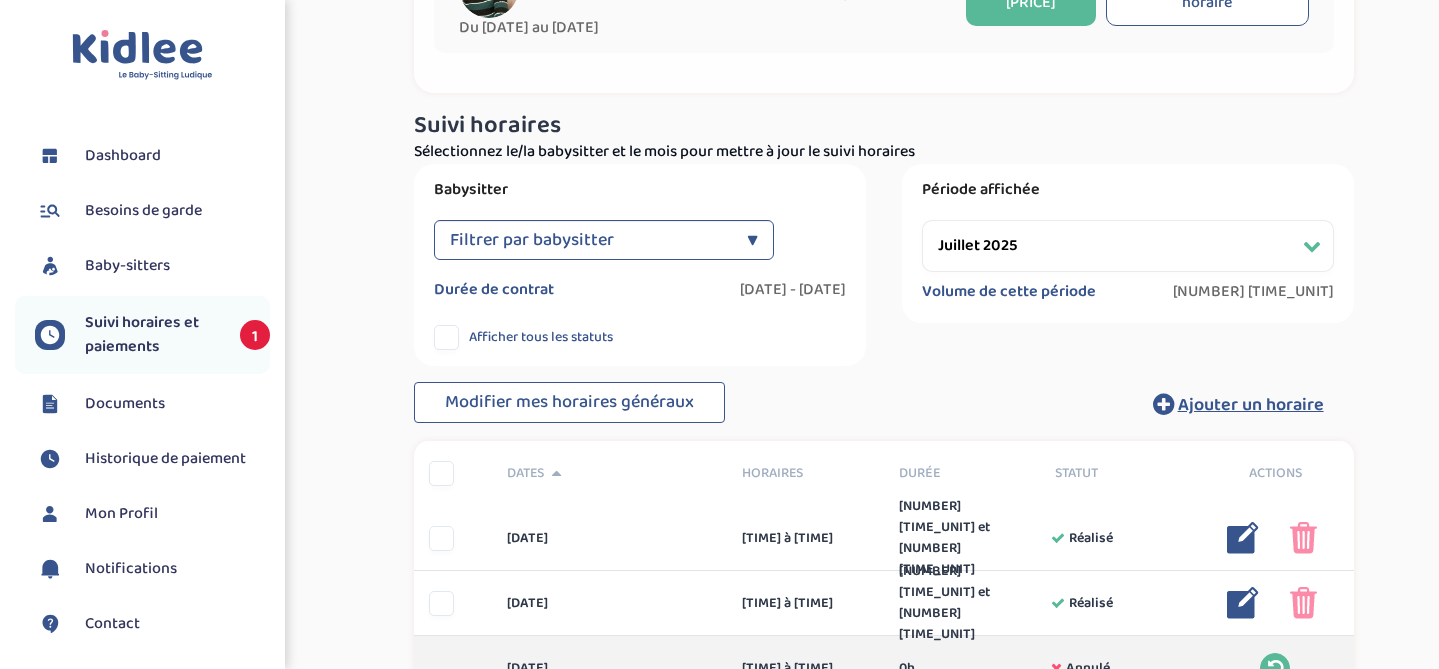 scroll, scrollTop: 222, scrollLeft: 0, axis: vertical 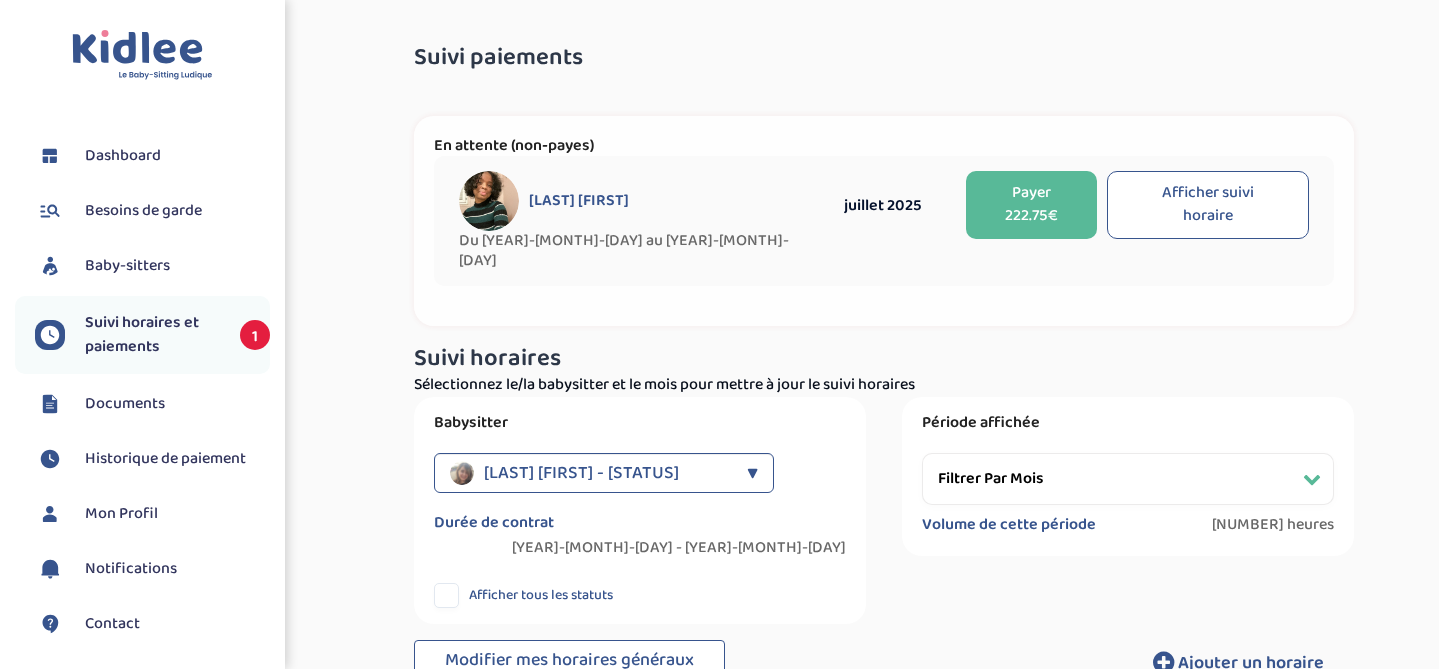 click on "Afficher
suivi horaire" at bounding box center [1207, 205] 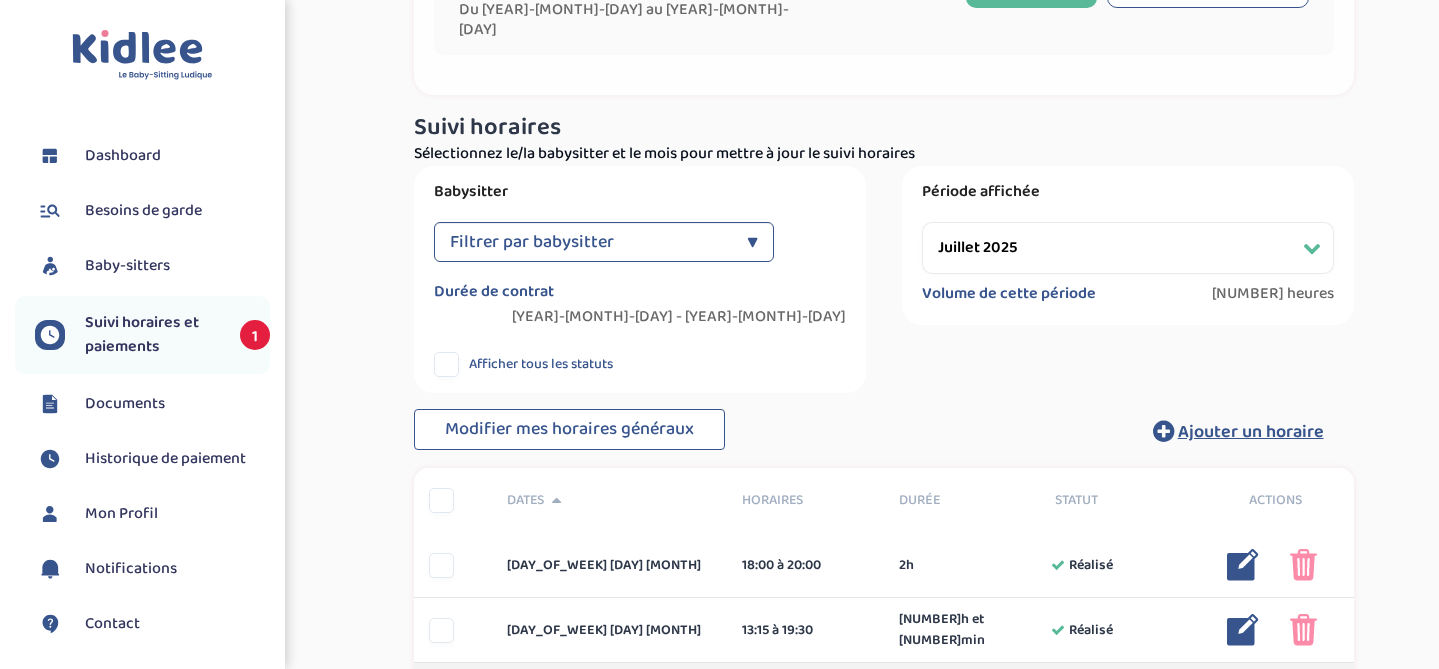 scroll, scrollTop: 326, scrollLeft: 0, axis: vertical 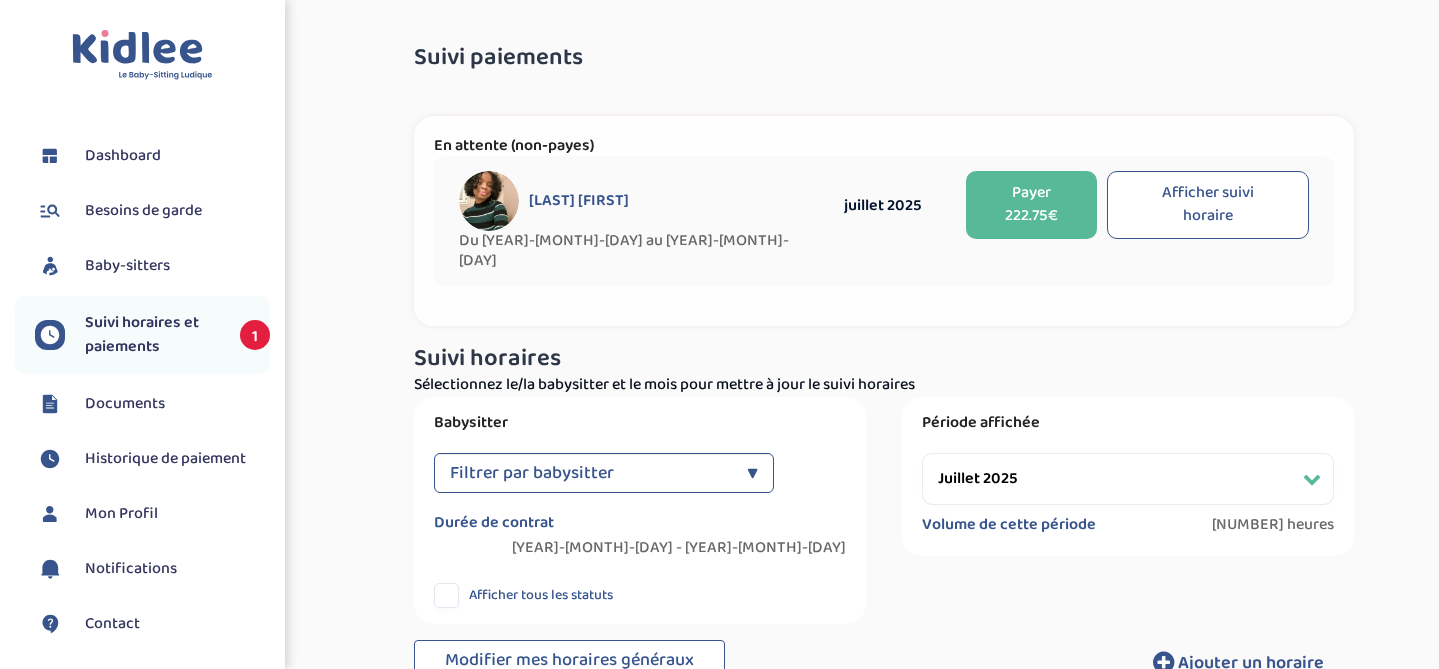 click on "Payer 222.75€" at bounding box center [1032, 205] 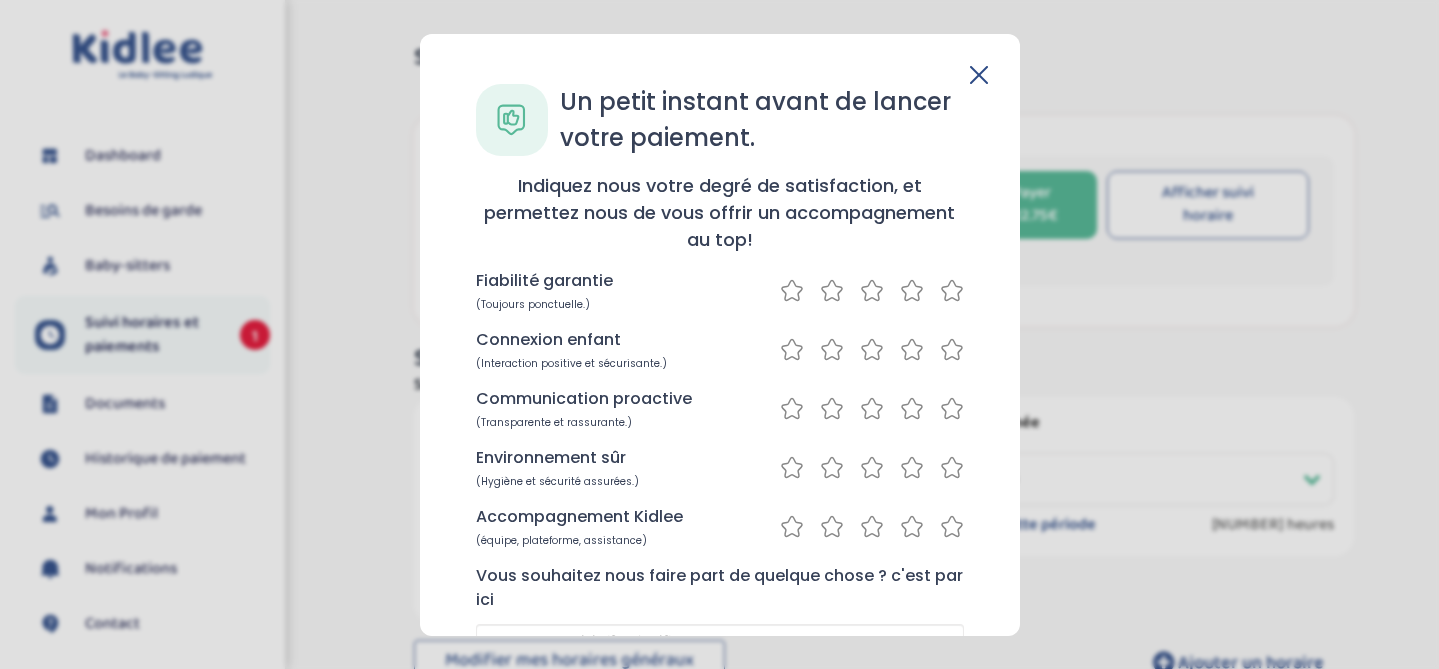 click 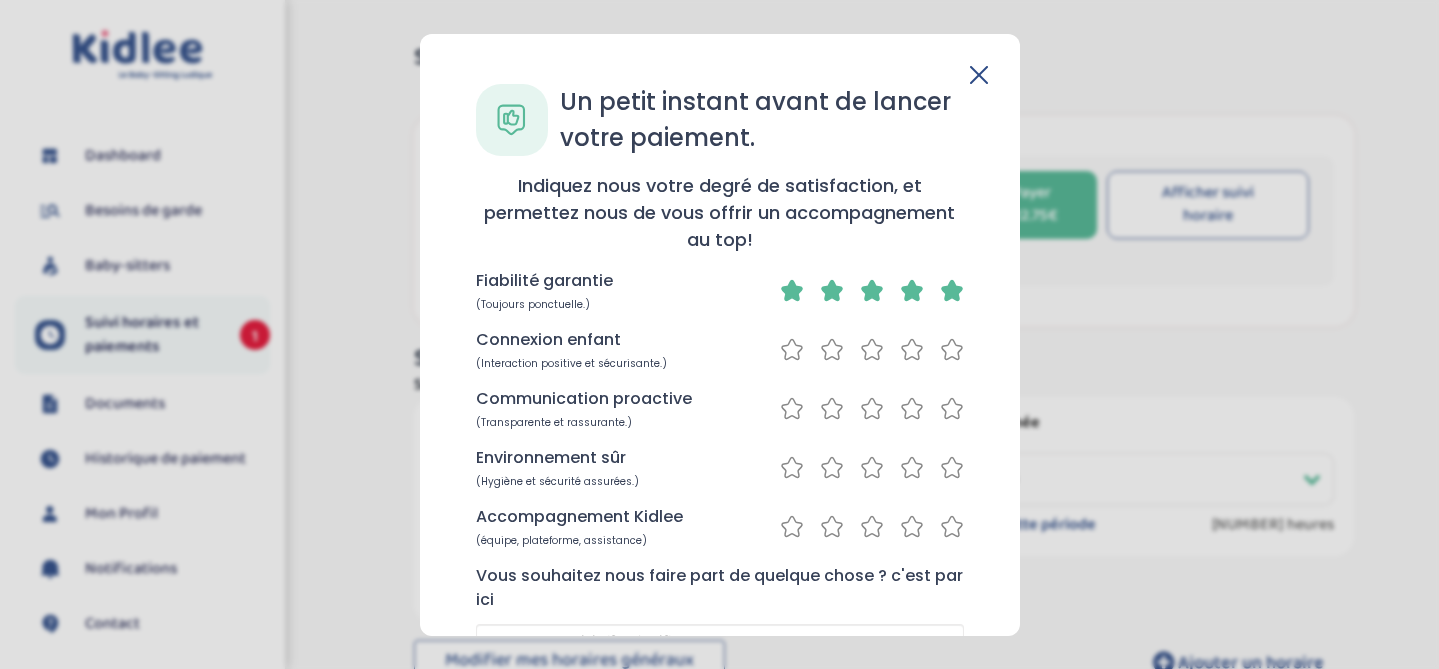 click 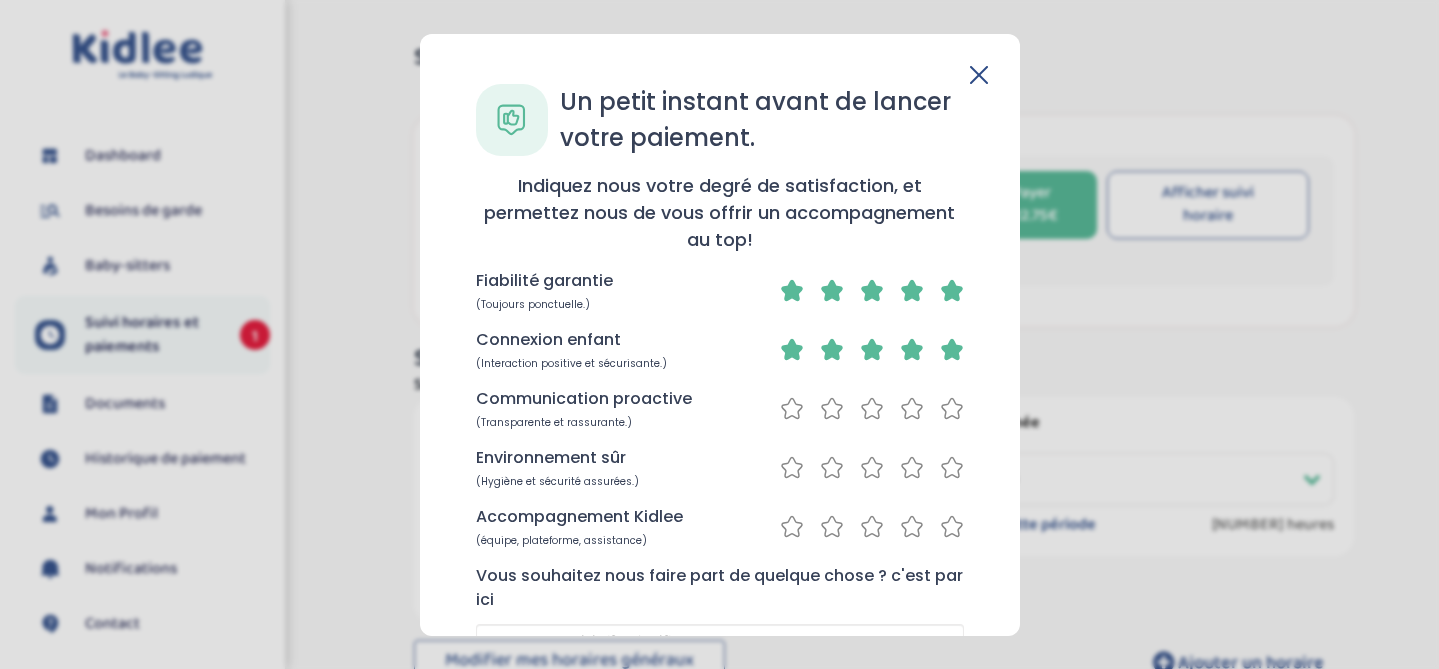 click 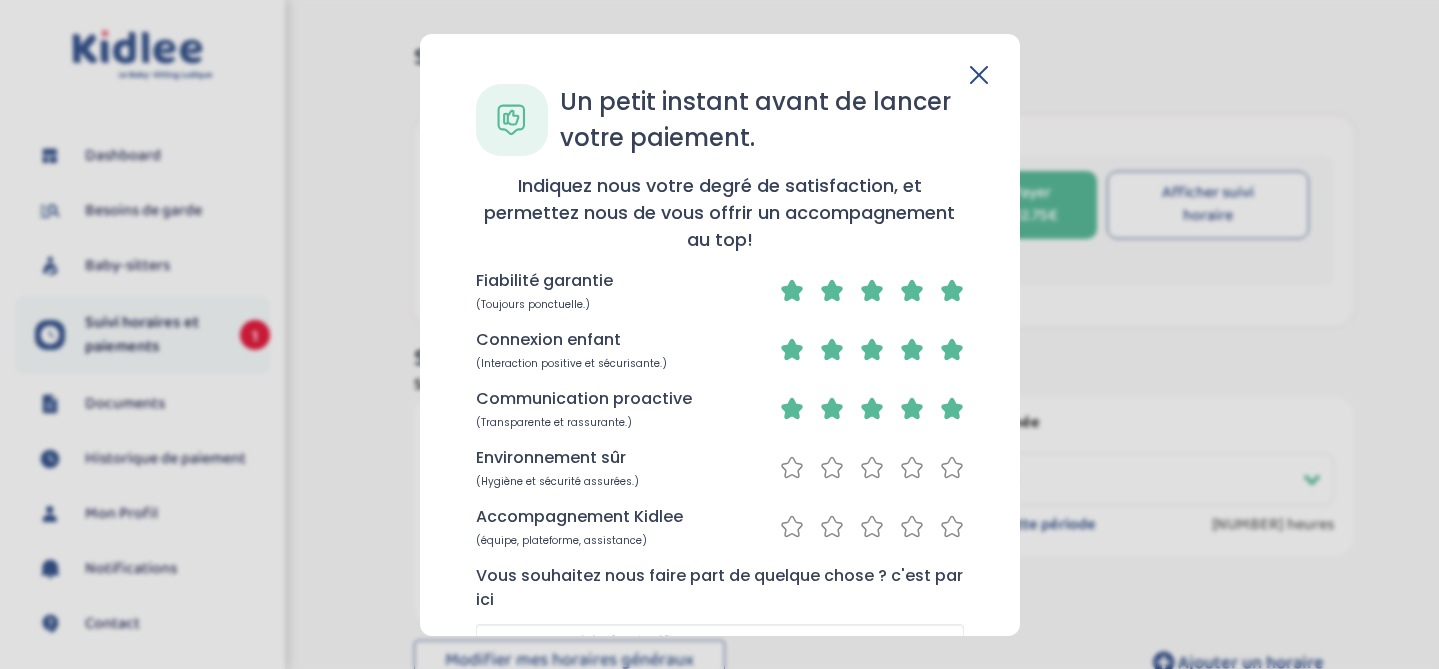 click 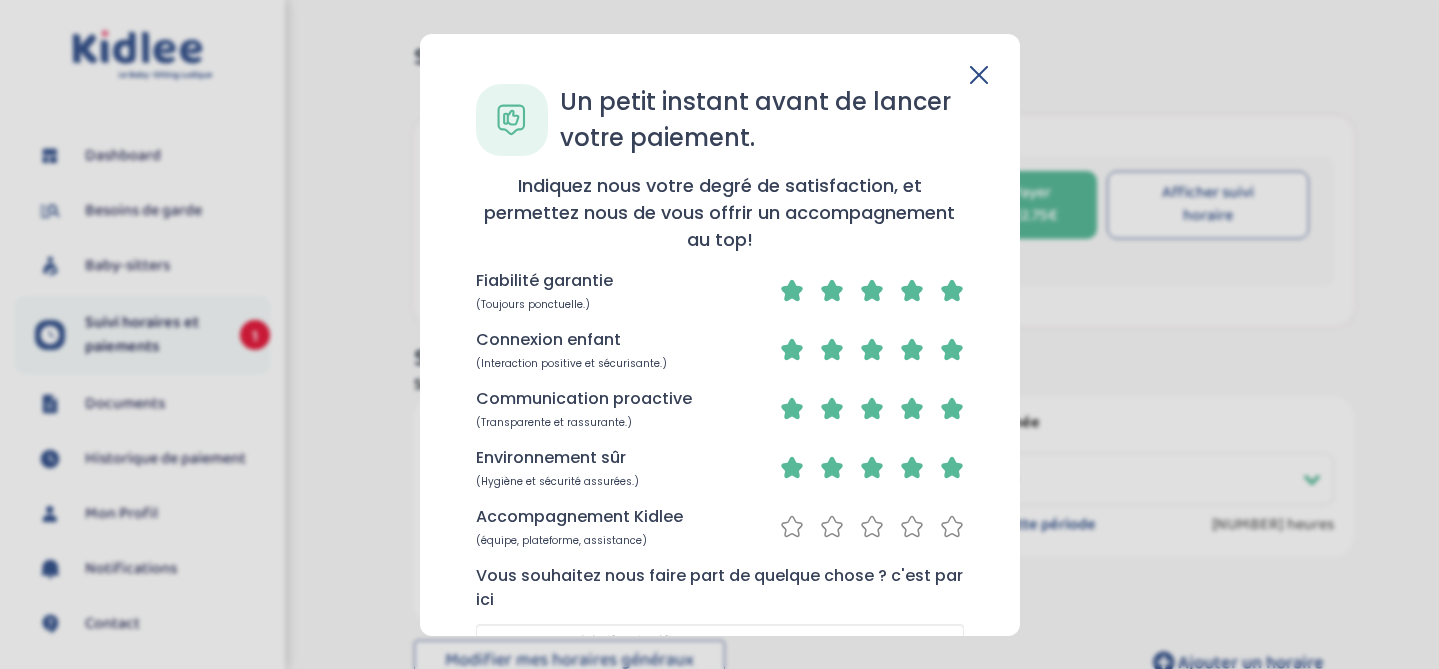 click 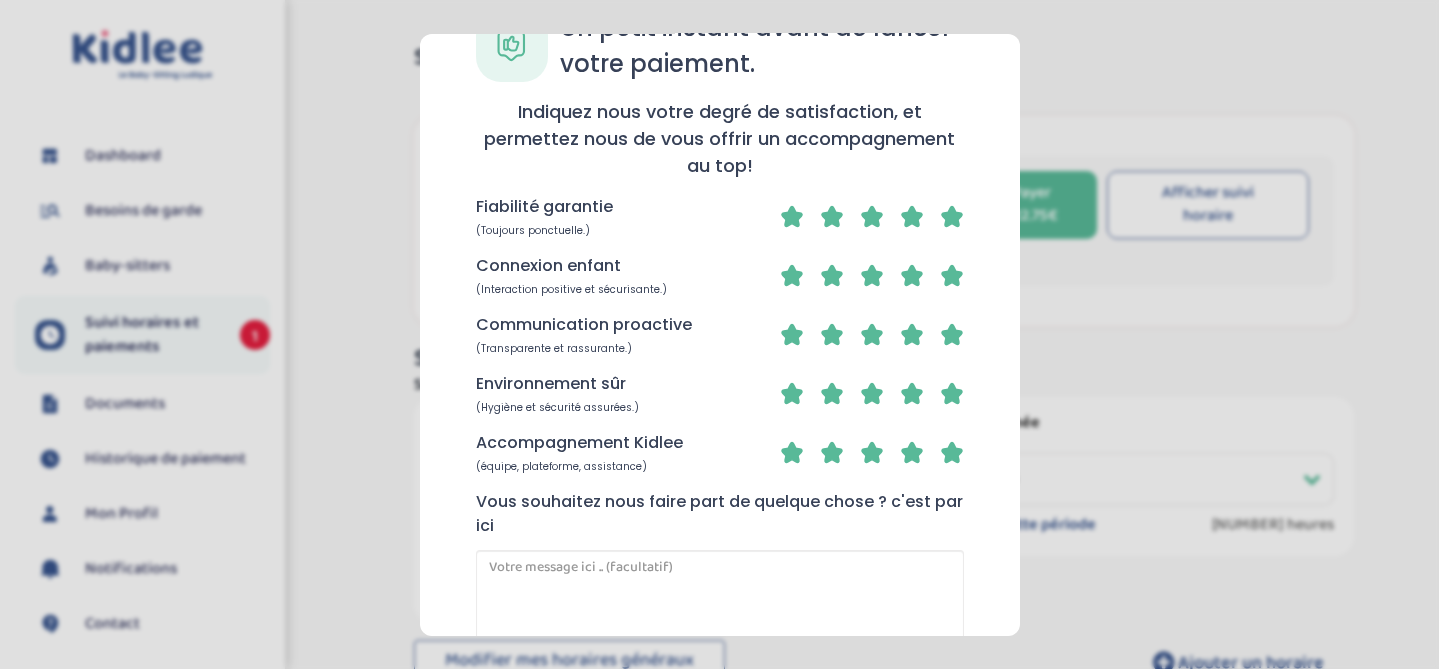 scroll, scrollTop: 201, scrollLeft: 0, axis: vertical 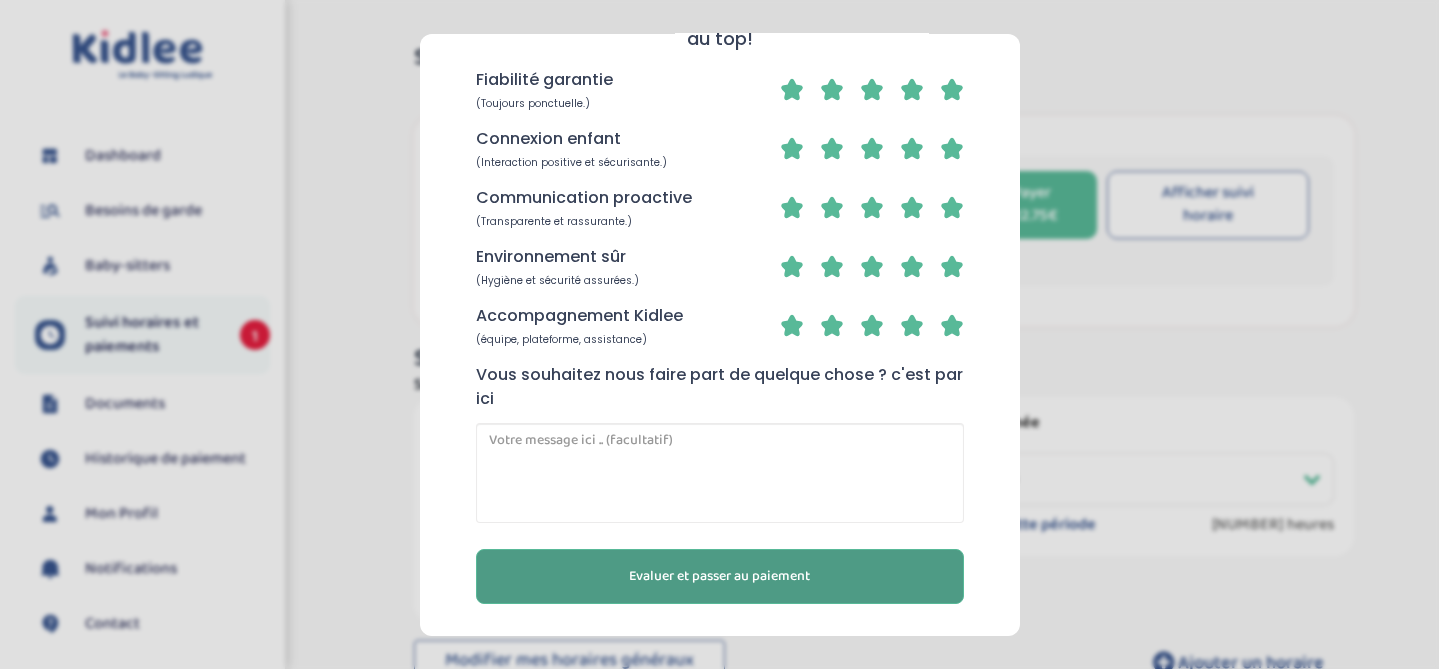 click on "Evaluer et passer au paiement" at bounding box center [719, 575] 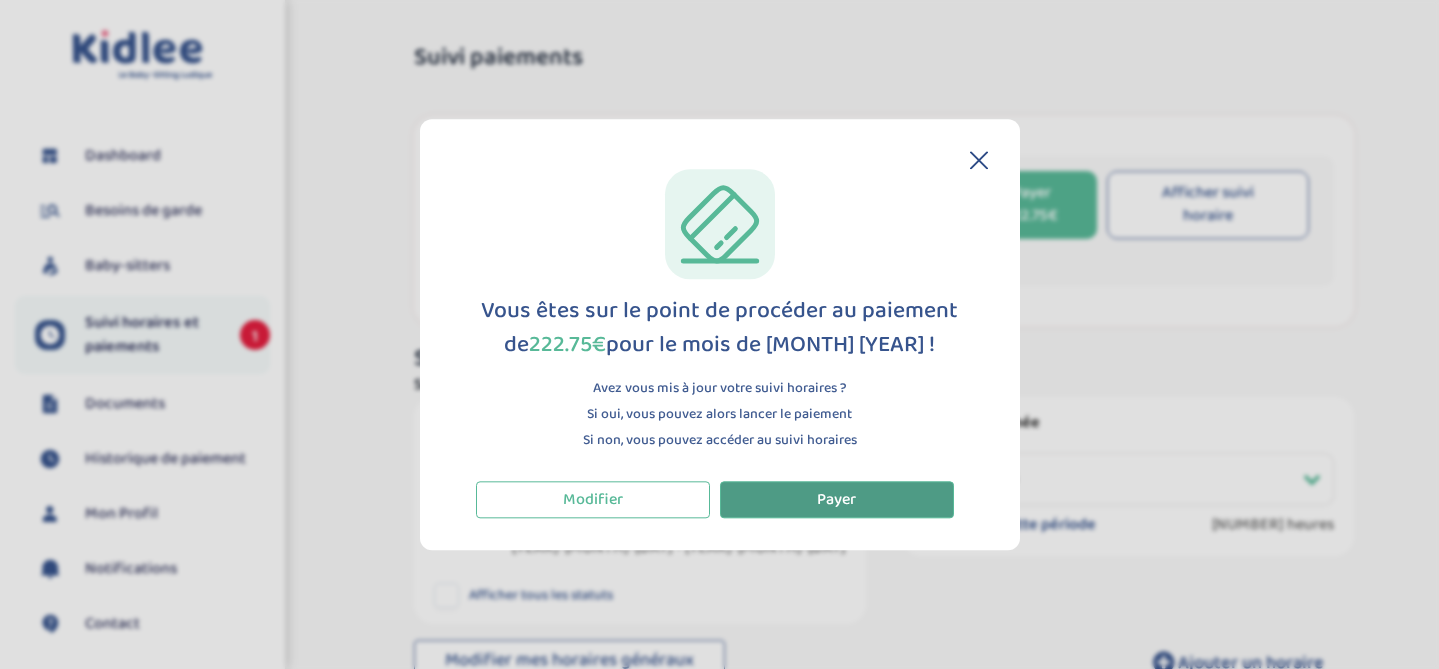 click on "Payer" at bounding box center [836, 499] 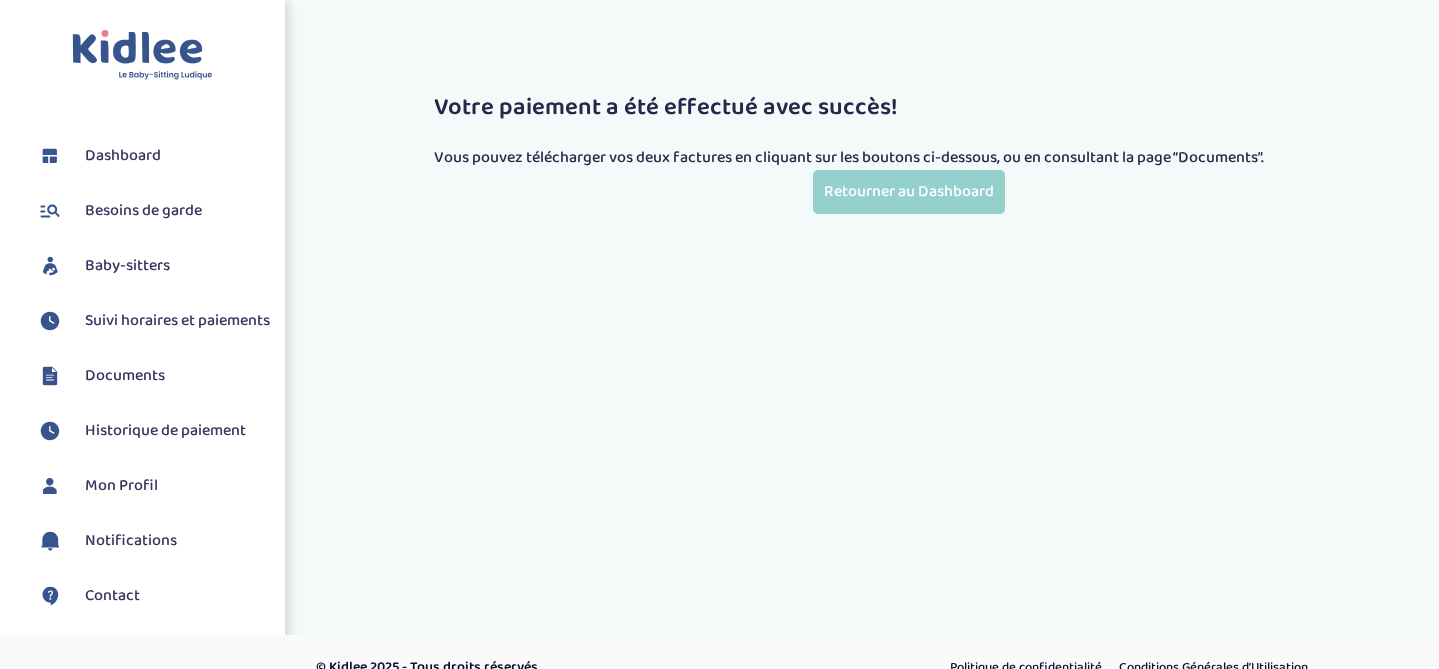 scroll, scrollTop: 0, scrollLeft: 0, axis: both 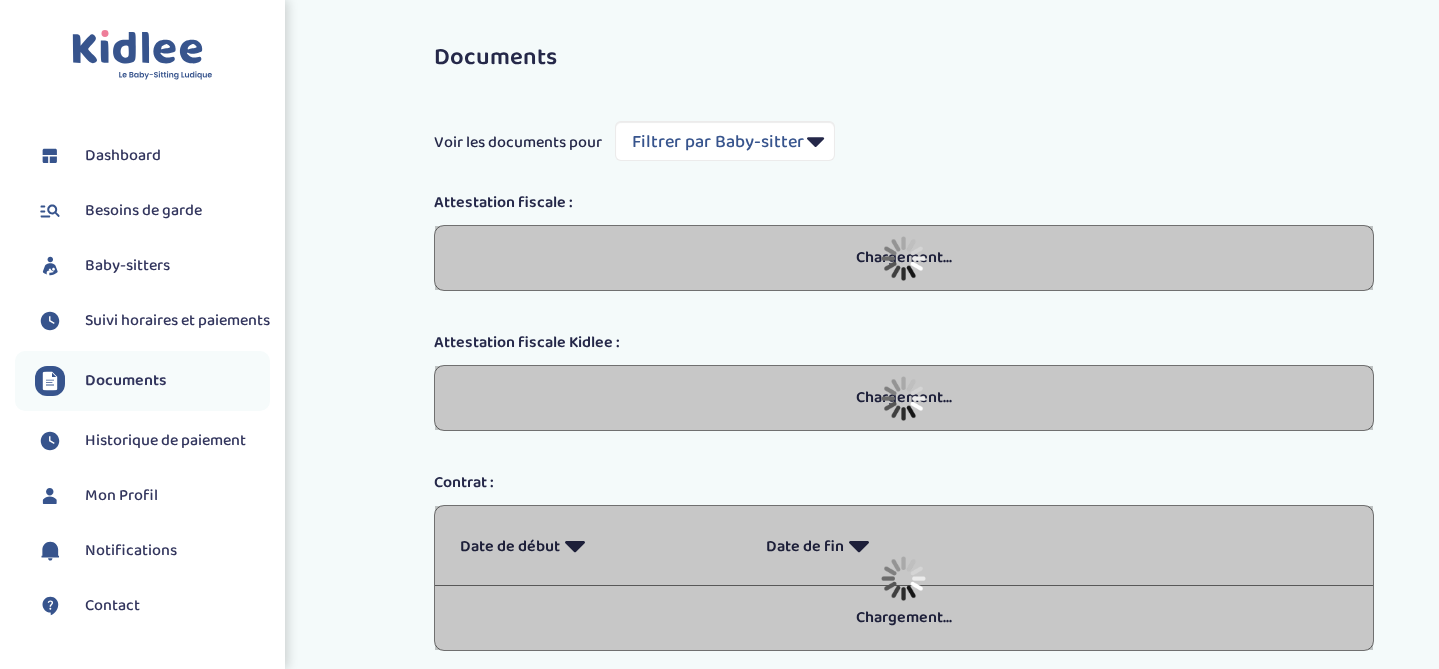 select on "[PHONE]" 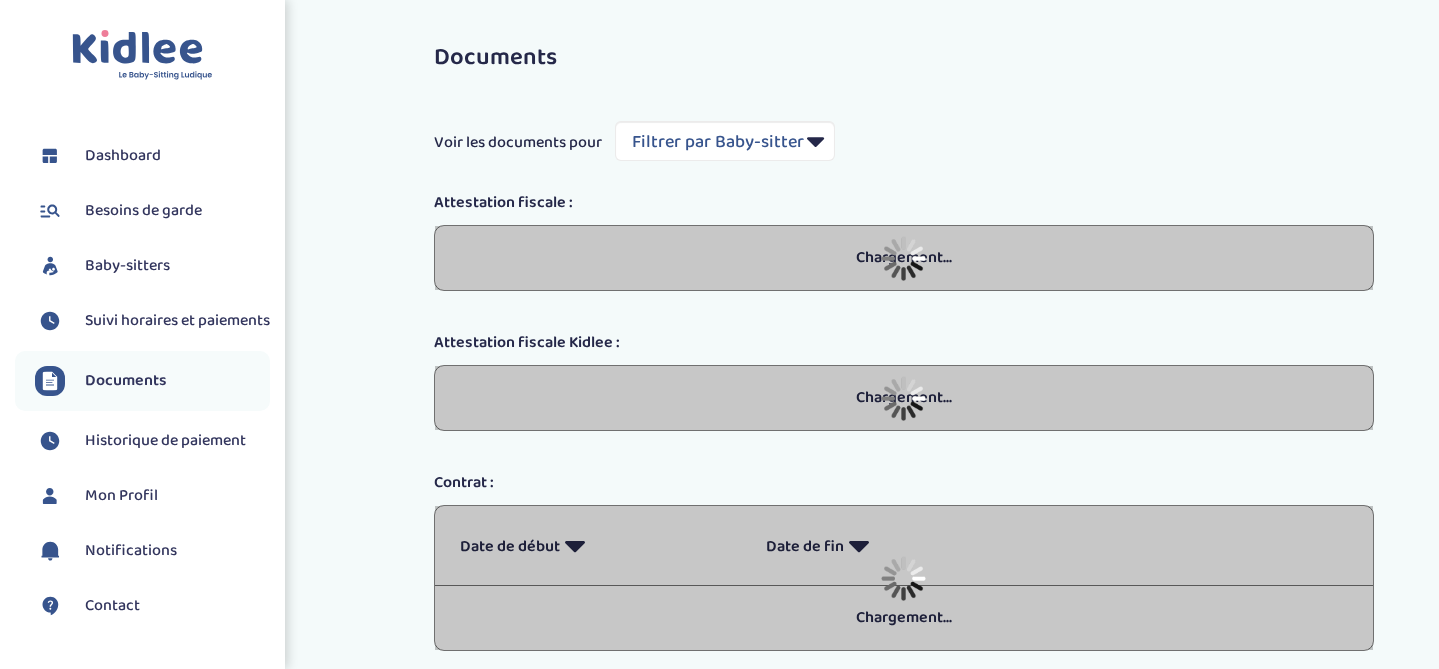 select on "2025" 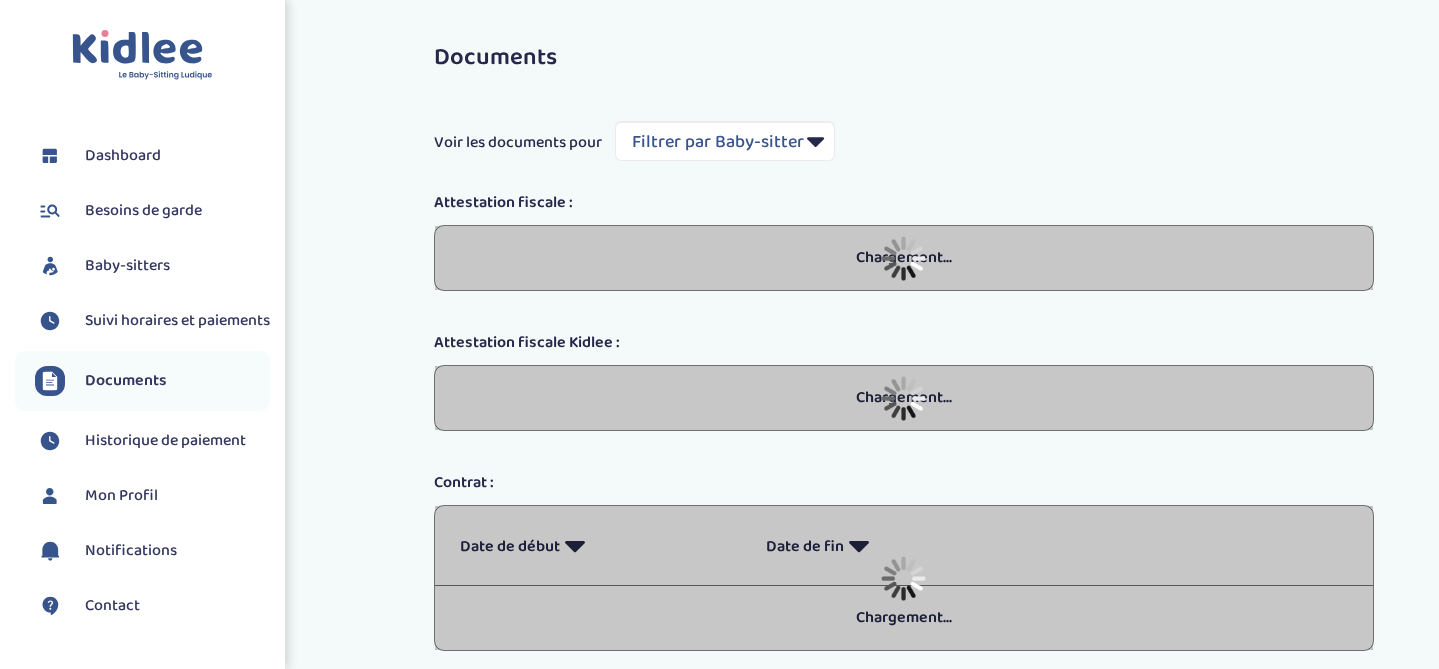 scroll, scrollTop: 0, scrollLeft: 0, axis: both 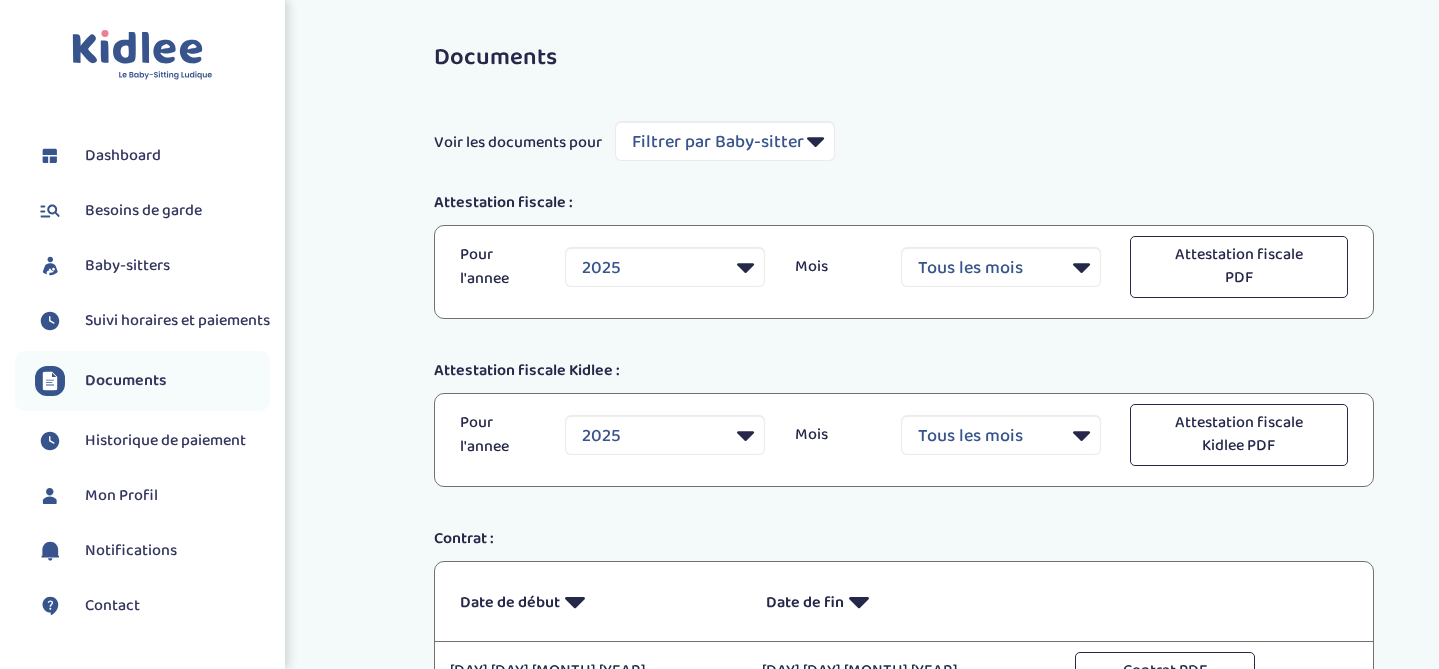 click on "Baby-sitters" at bounding box center [127, 266] 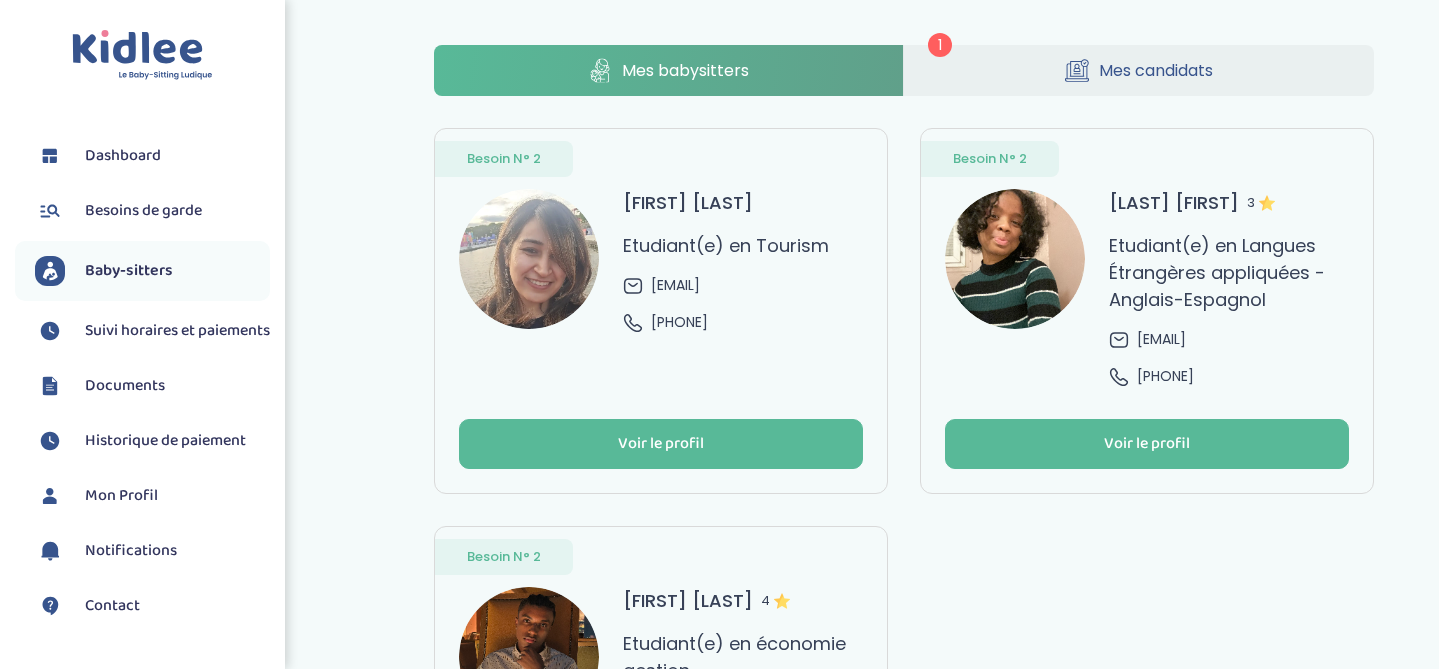 scroll, scrollTop: 0, scrollLeft: 0, axis: both 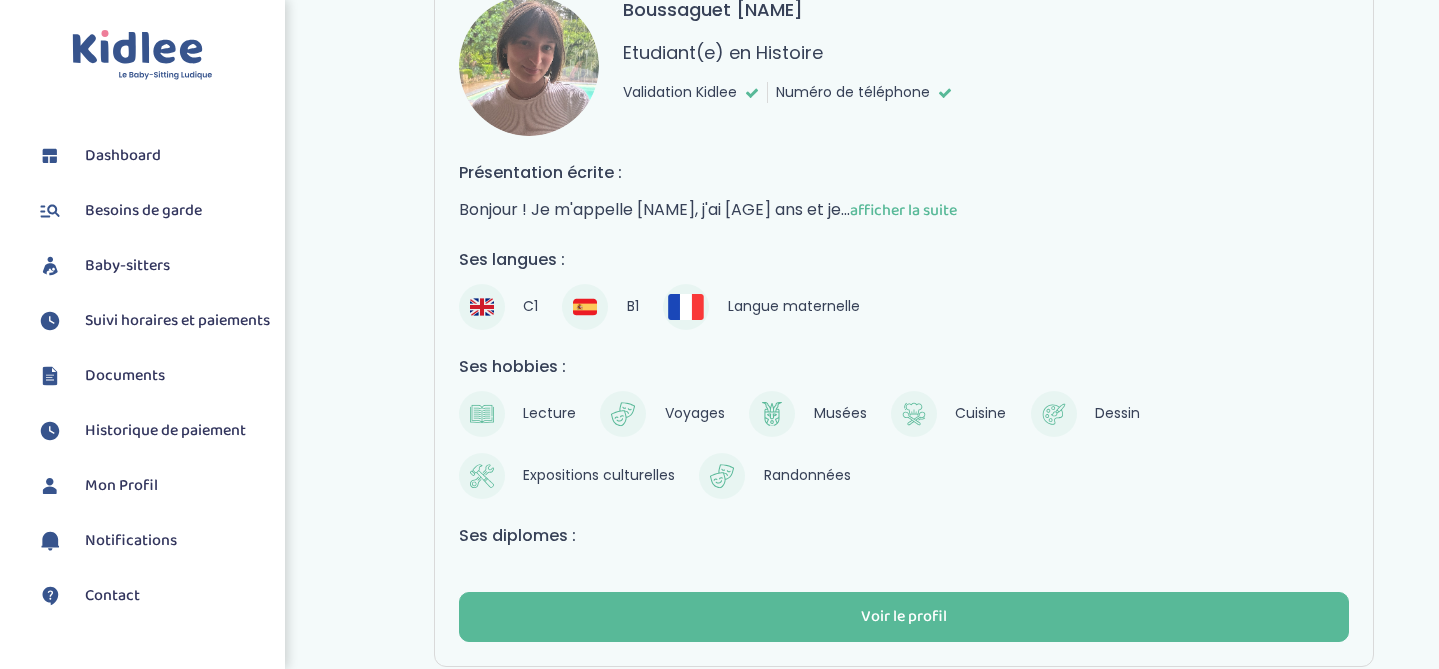click on "afficher la suite" at bounding box center (903, 210) 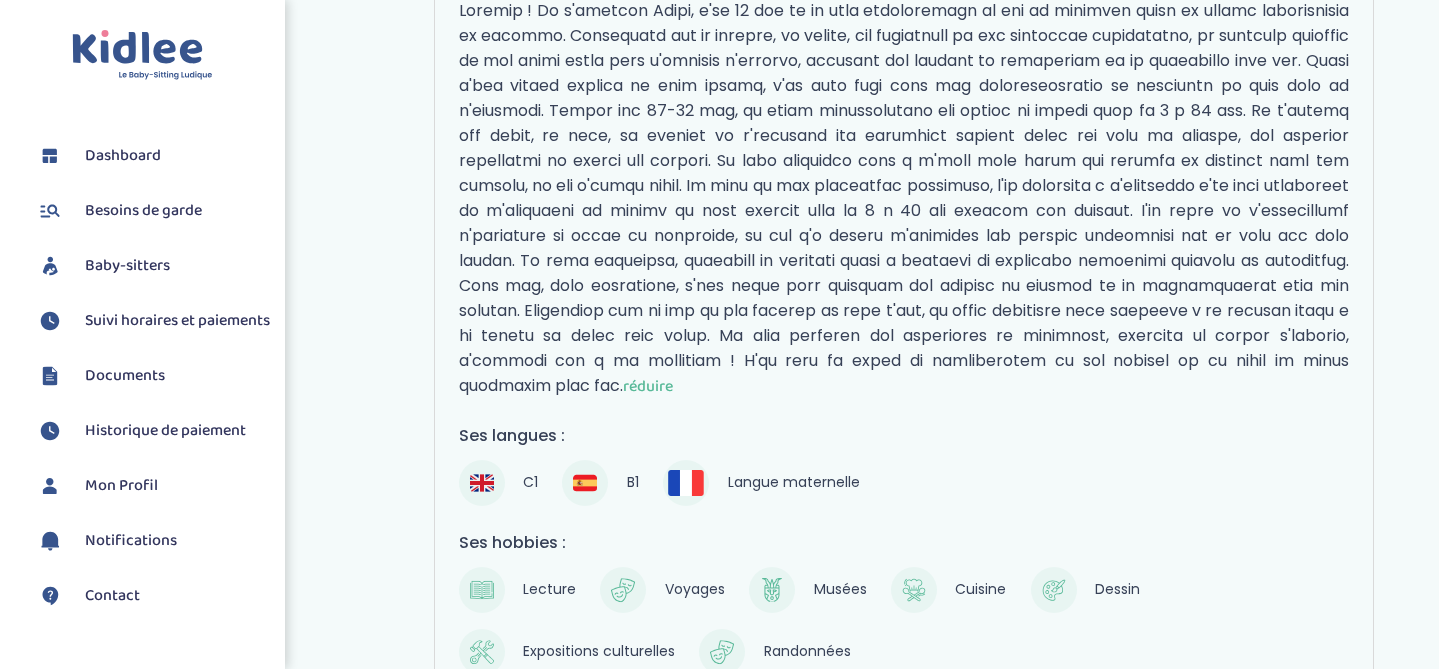scroll, scrollTop: 677, scrollLeft: 0, axis: vertical 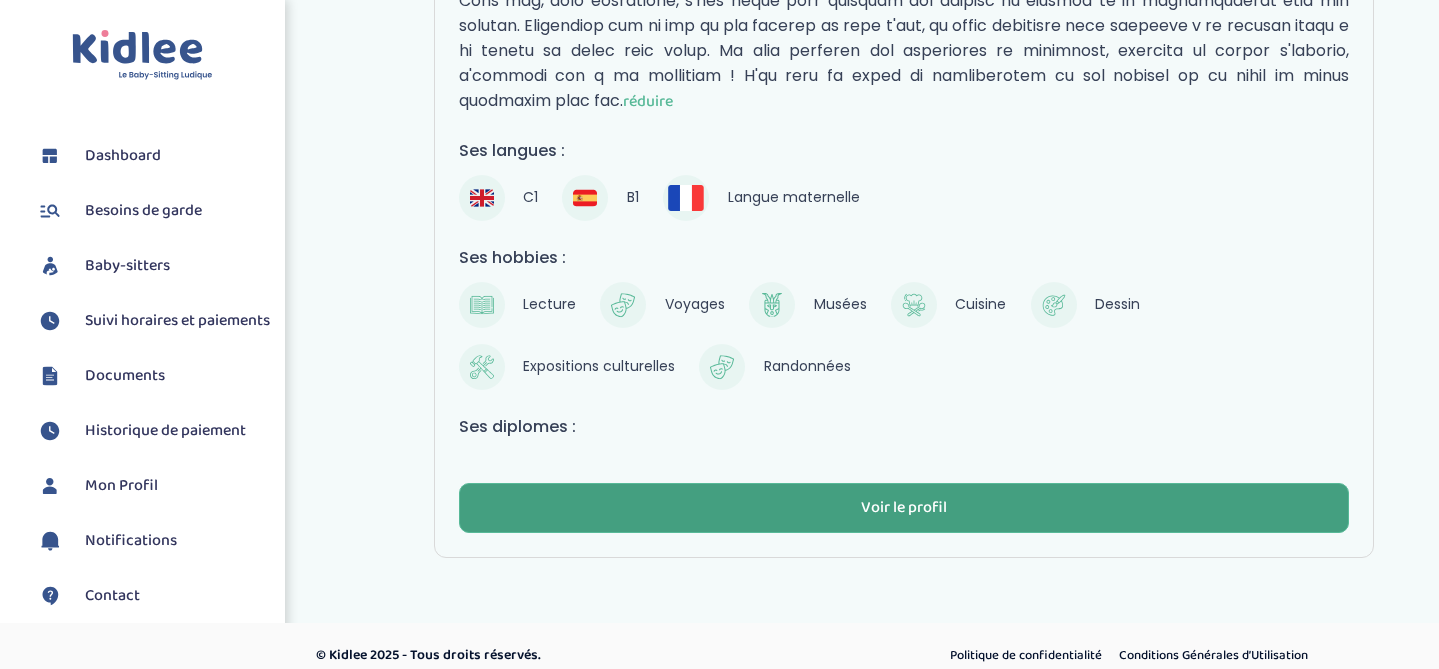 click on "Voir le profil" at bounding box center [904, 508] 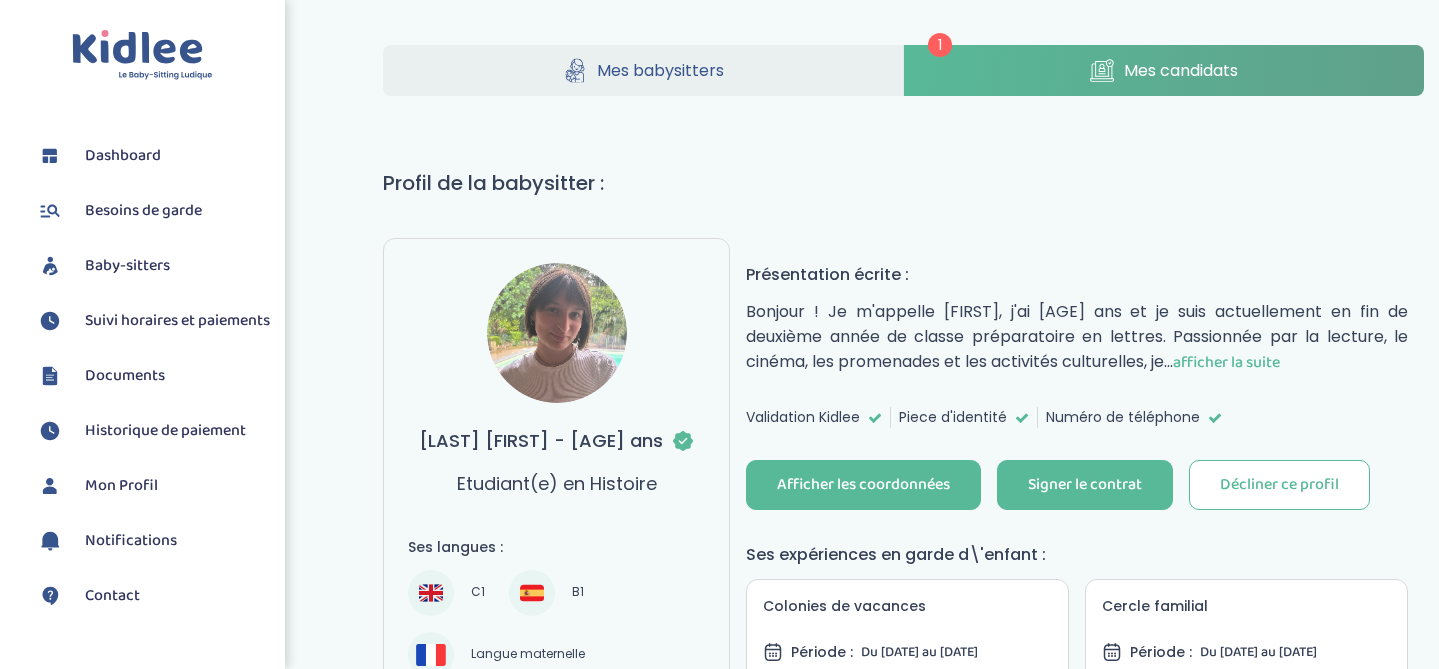 scroll, scrollTop: 0, scrollLeft: 0, axis: both 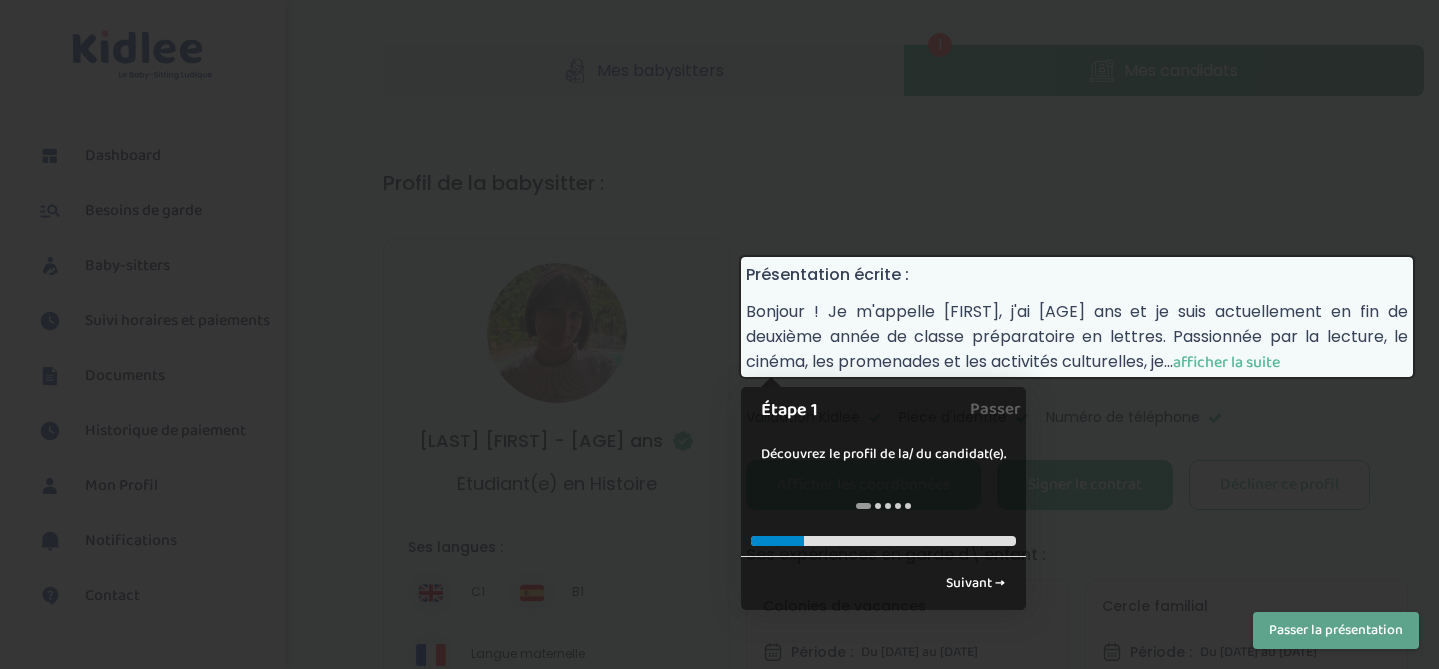 click on "Passer la présentation" at bounding box center [1336, 630] 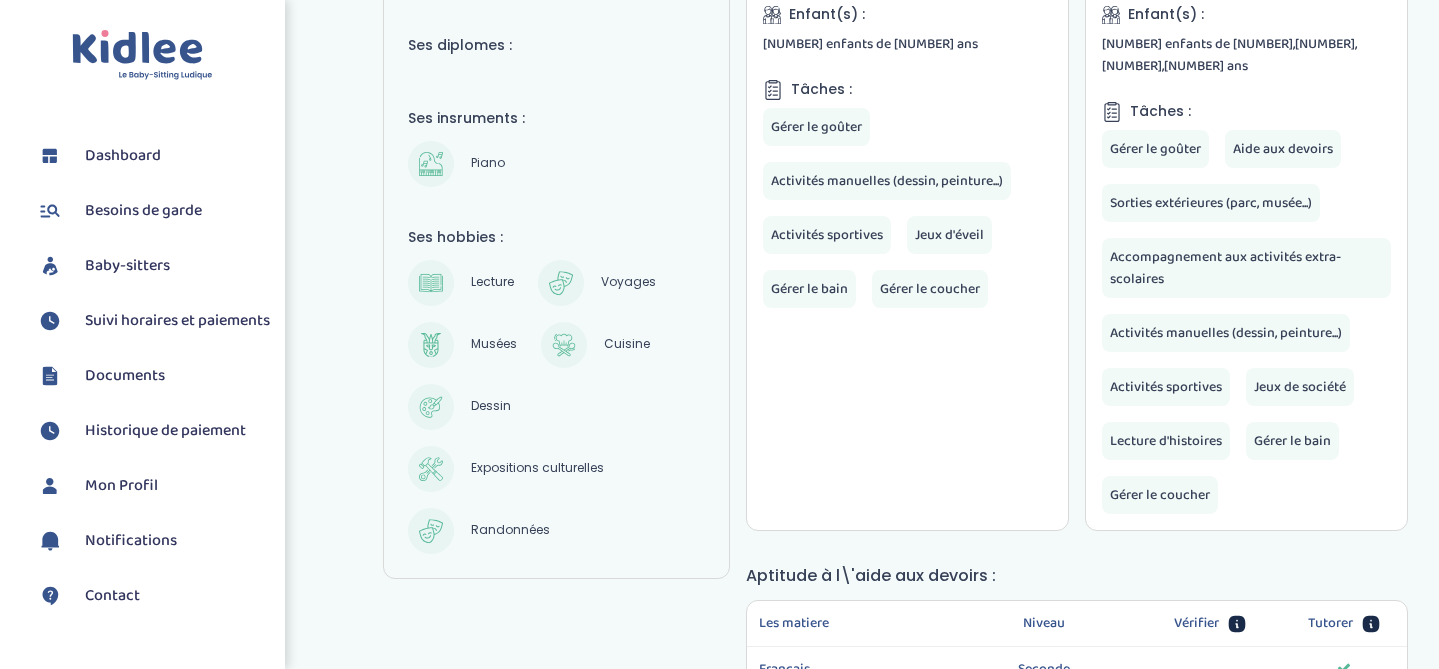 scroll, scrollTop: 0, scrollLeft: 0, axis: both 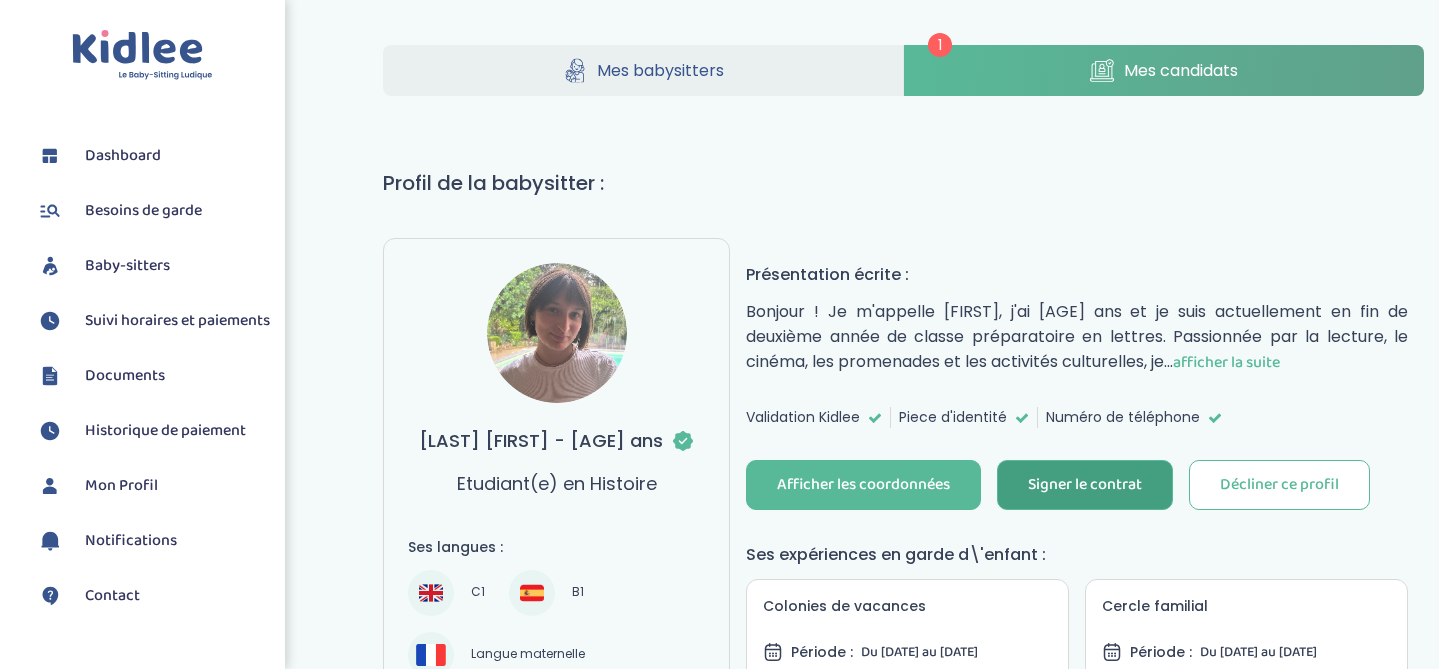 click on "Signer le contrat" at bounding box center (1085, 485) 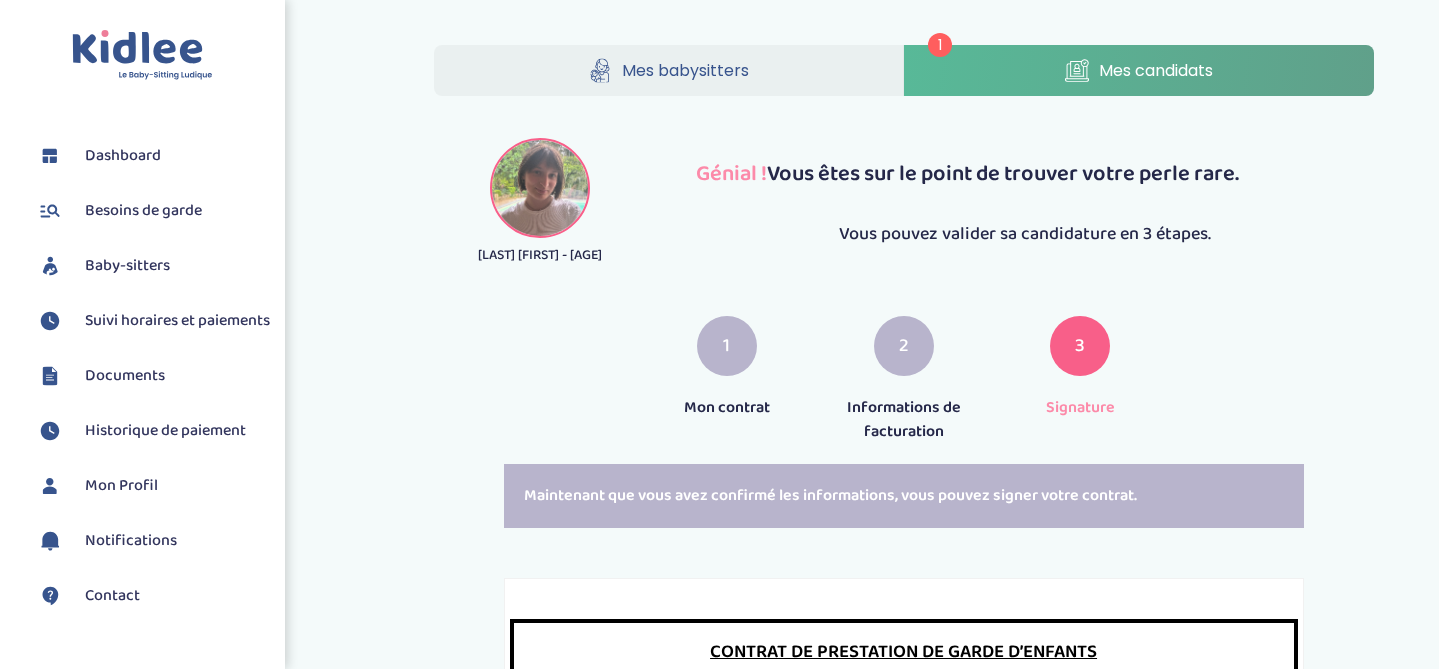 scroll, scrollTop: 0, scrollLeft: 0, axis: both 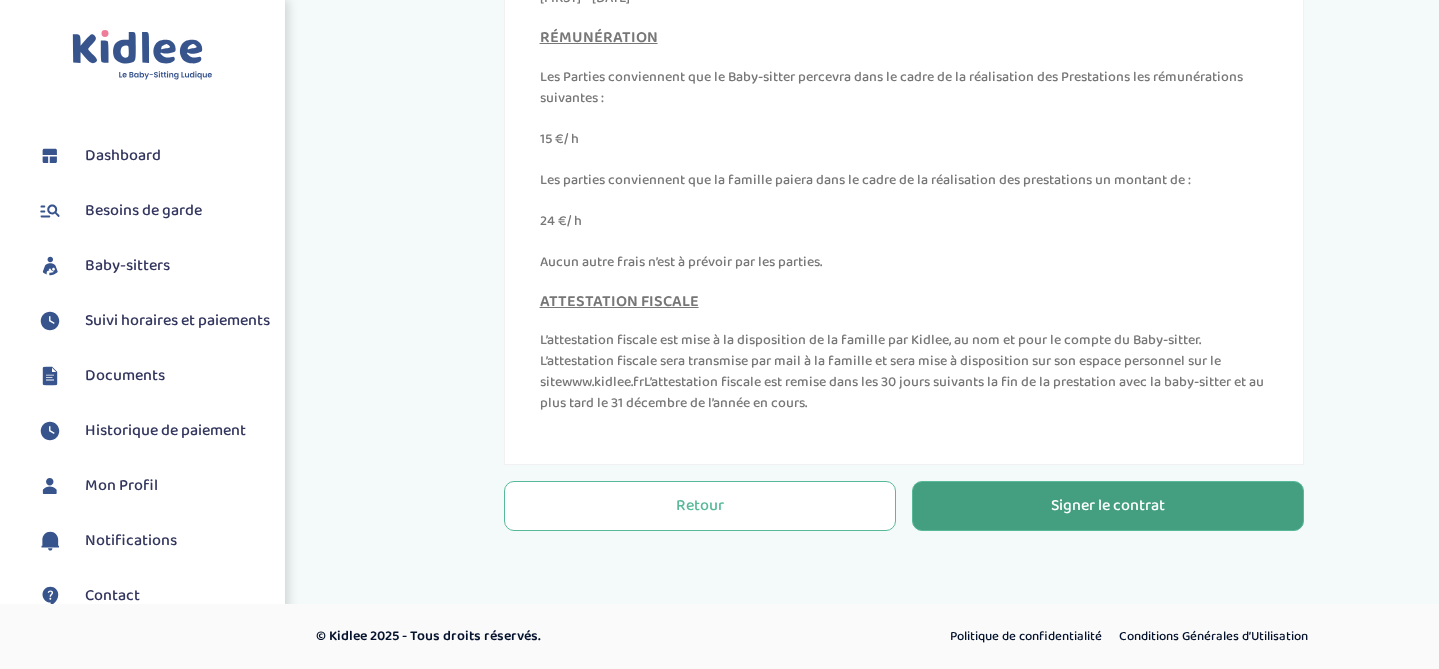 click on "Signer le contrat" at bounding box center (1108, 506) 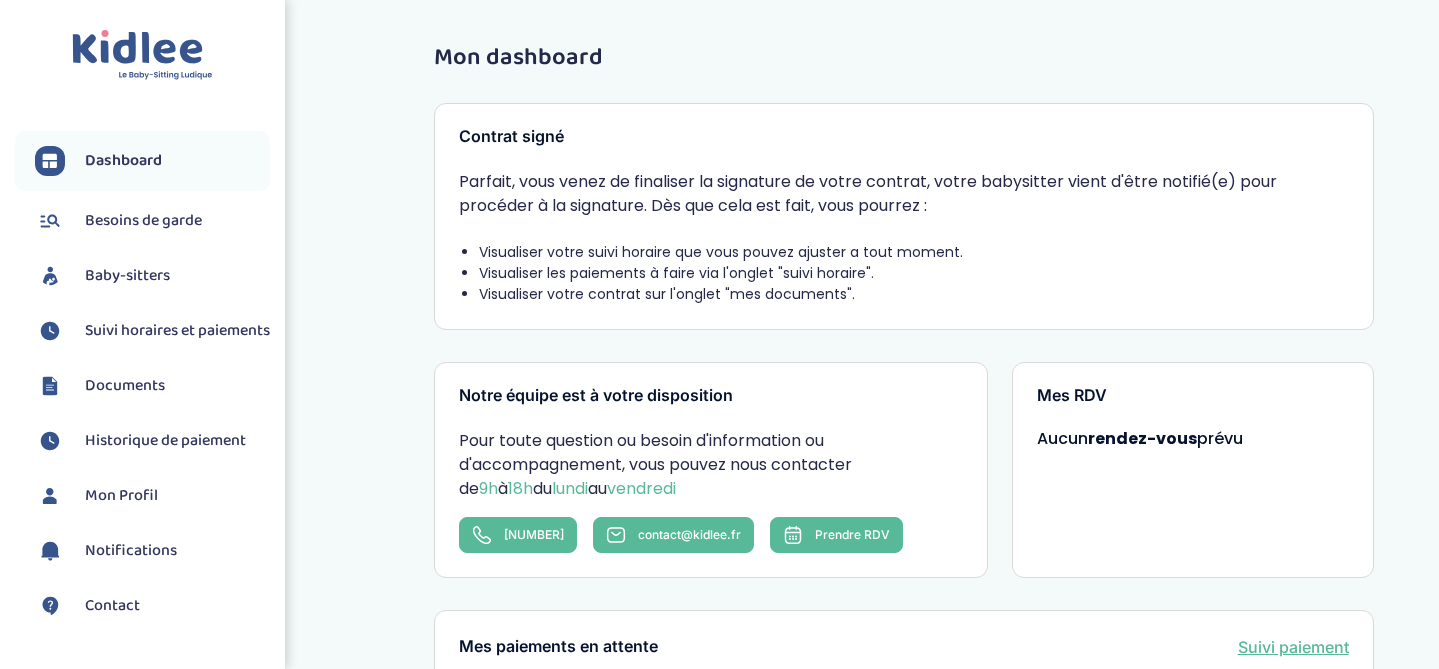 scroll, scrollTop: 0, scrollLeft: 0, axis: both 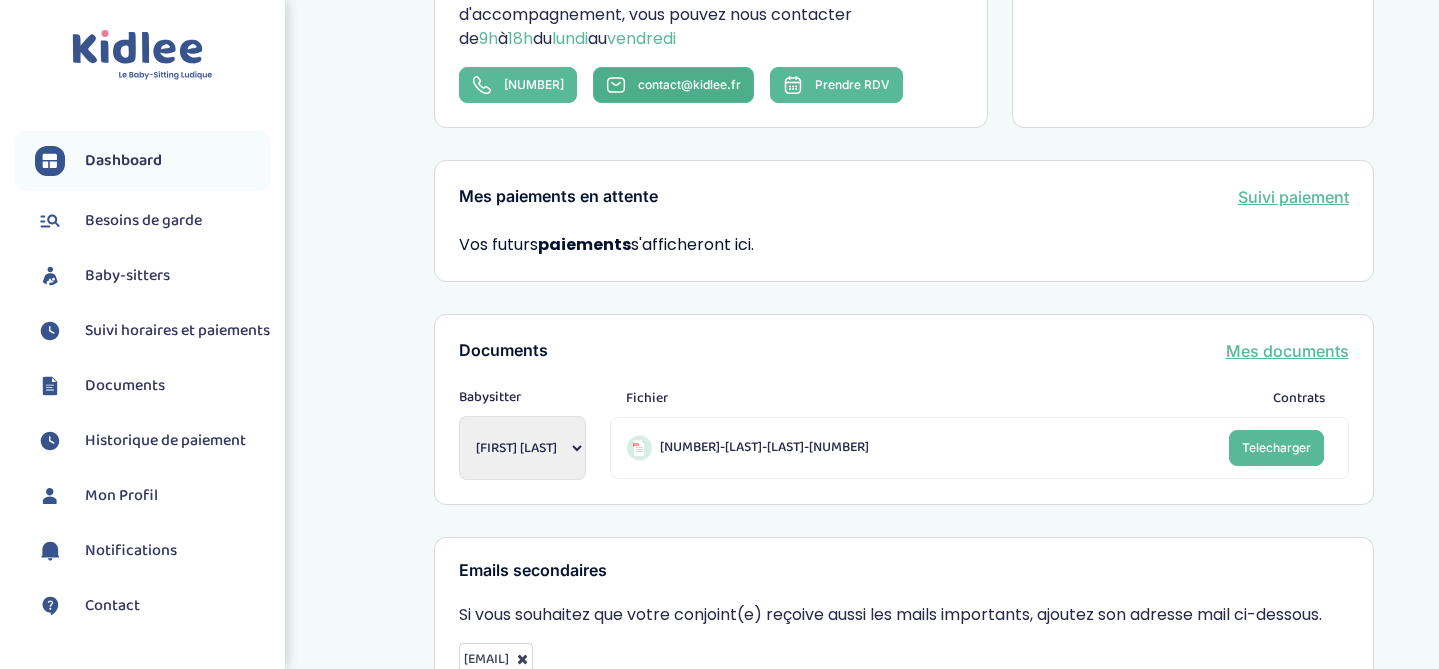 click on "contact@kidlee.fr" at bounding box center (689, 84) 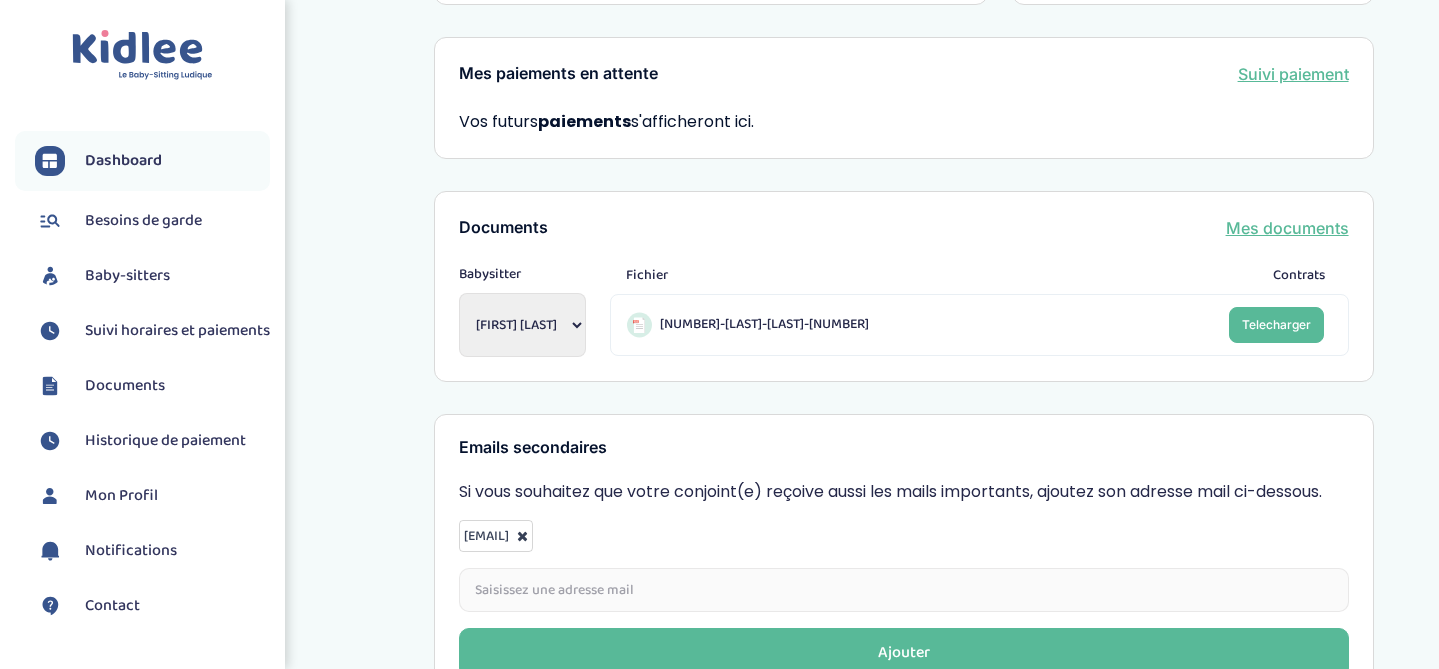 scroll, scrollTop: 737, scrollLeft: 0, axis: vertical 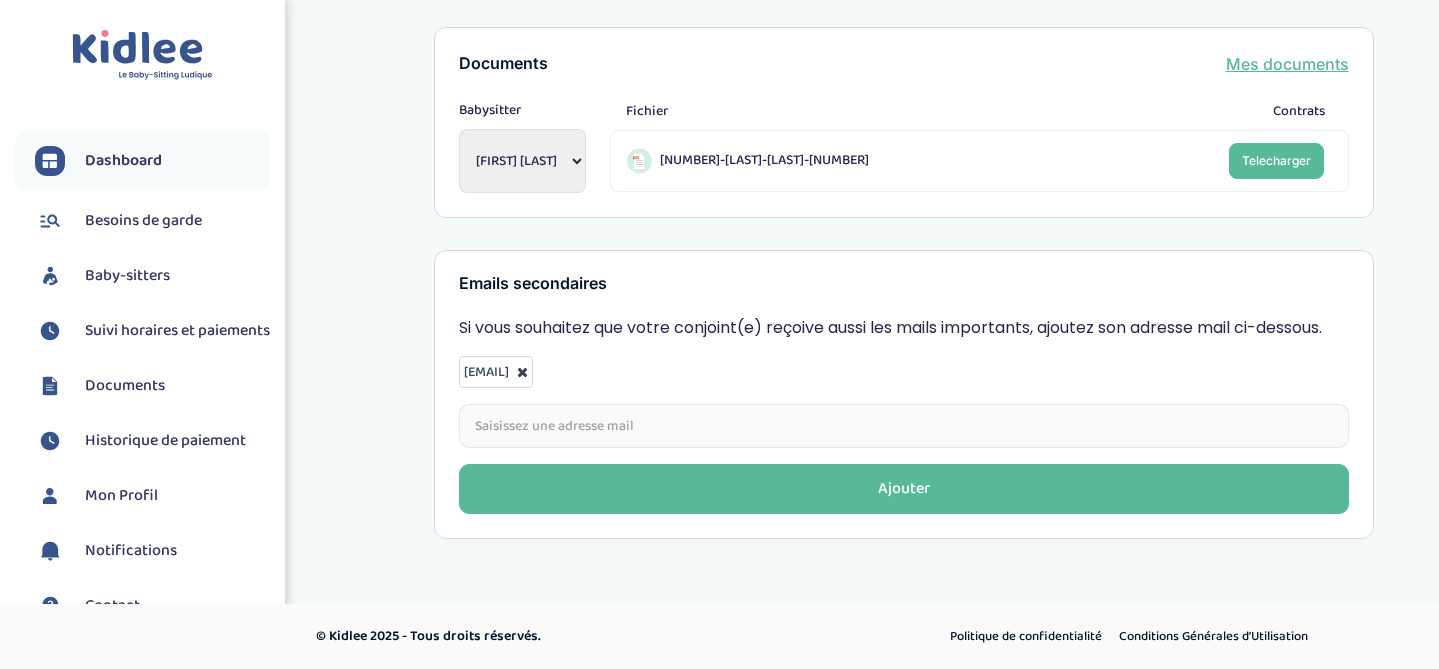 click on "Baby-sitters" at bounding box center [127, 276] 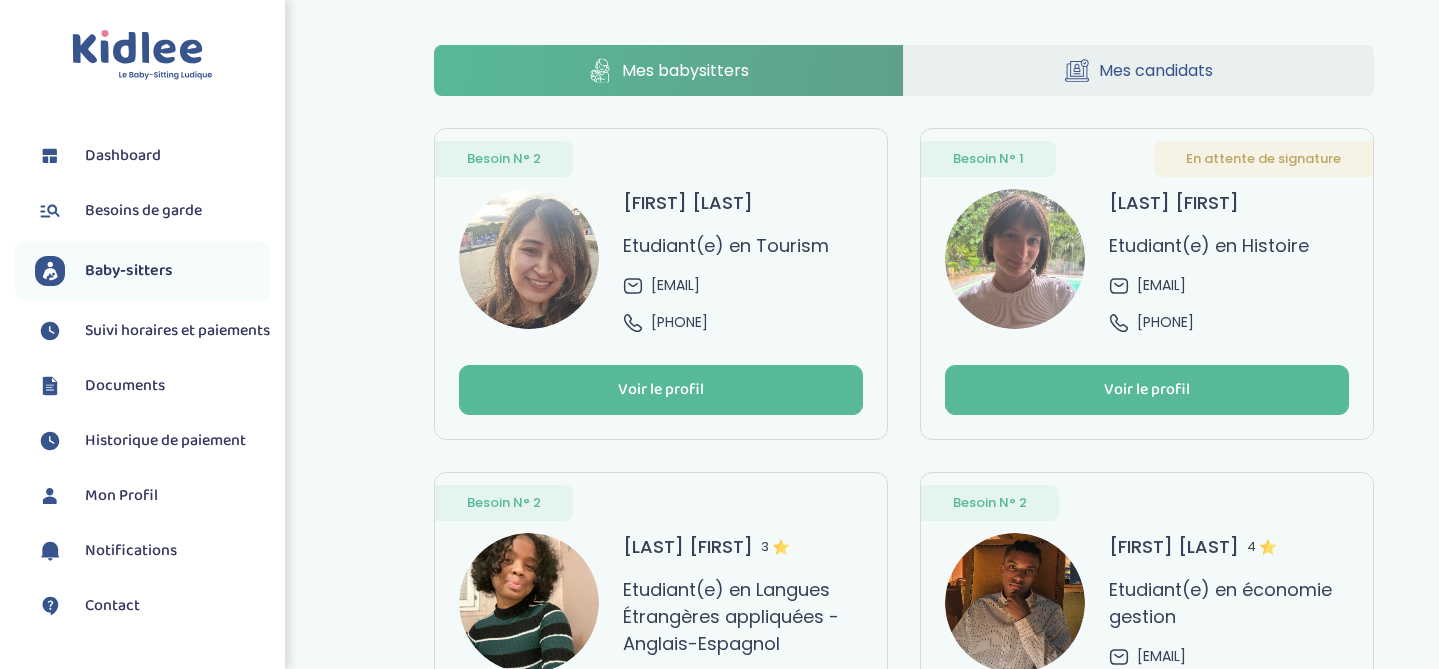 scroll, scrollTop: 0, scrollLeft: 0, axis: both 